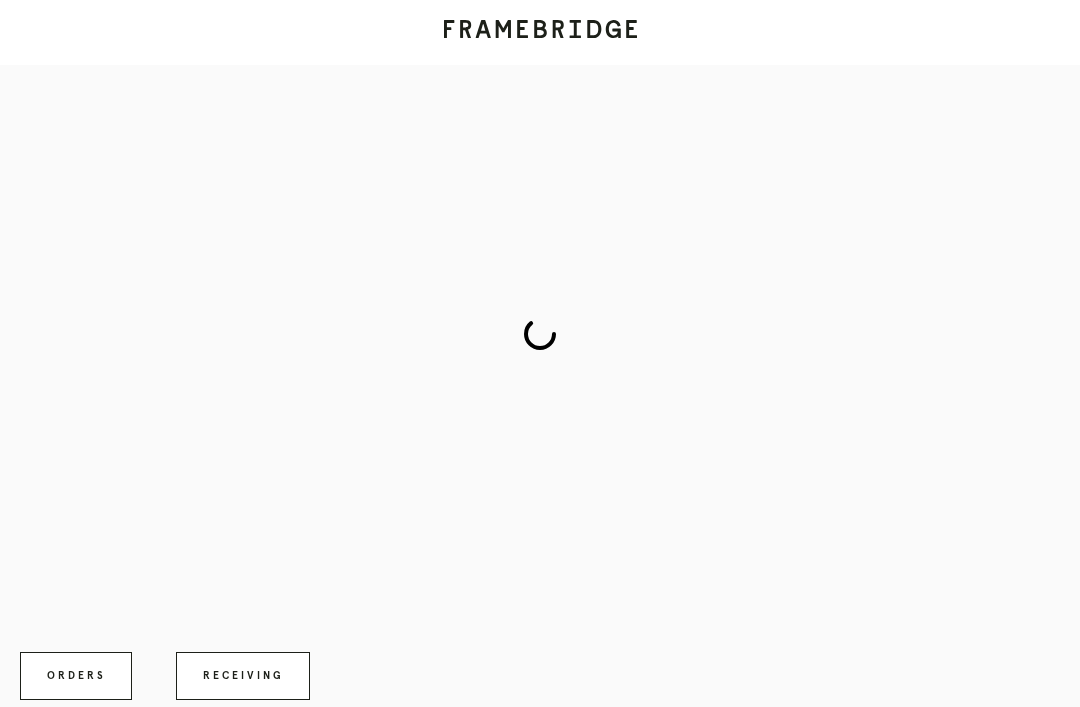 scroll, scrollTop: 0, scrollLeft: 0, axis: both 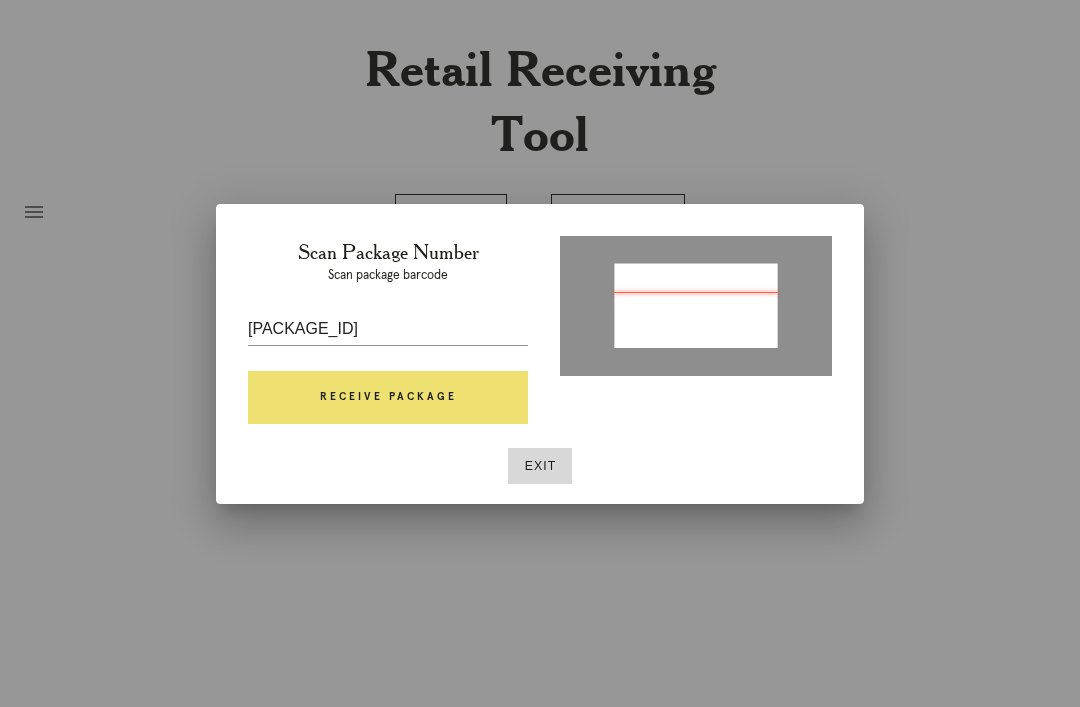 click on "Scan Package Number   Scan package barcode   [PACKAGE_ID]   Receive Package" at bounding box center [388, 336] 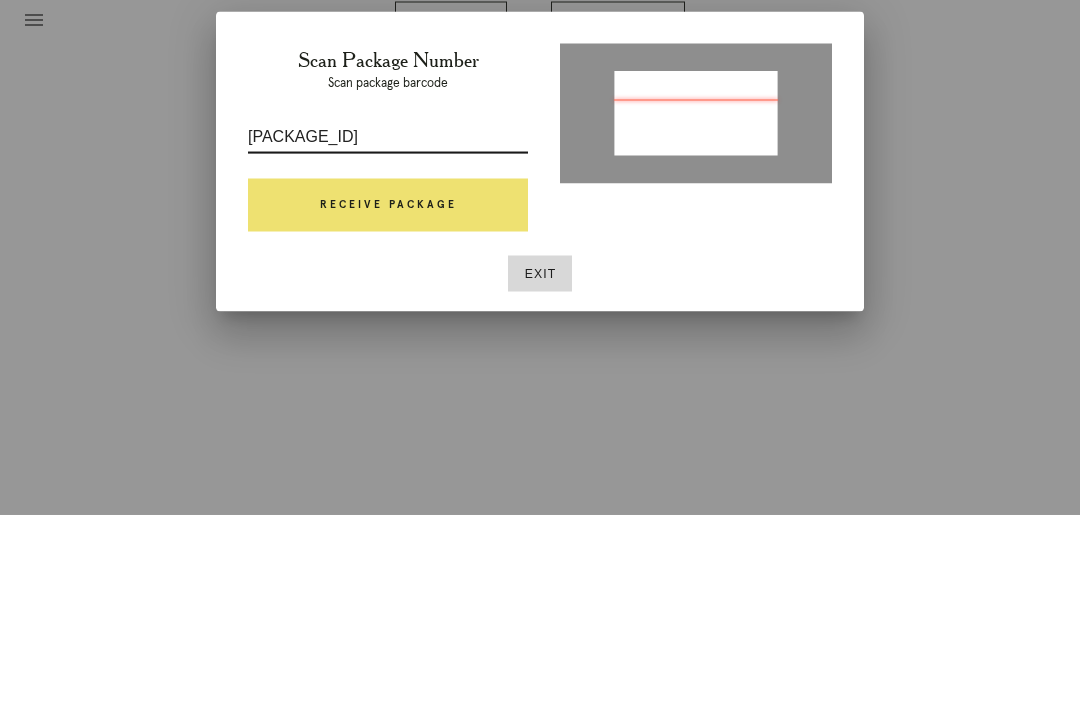 click on "[PACKAGE_ID]" at bounding box center (388, 329) 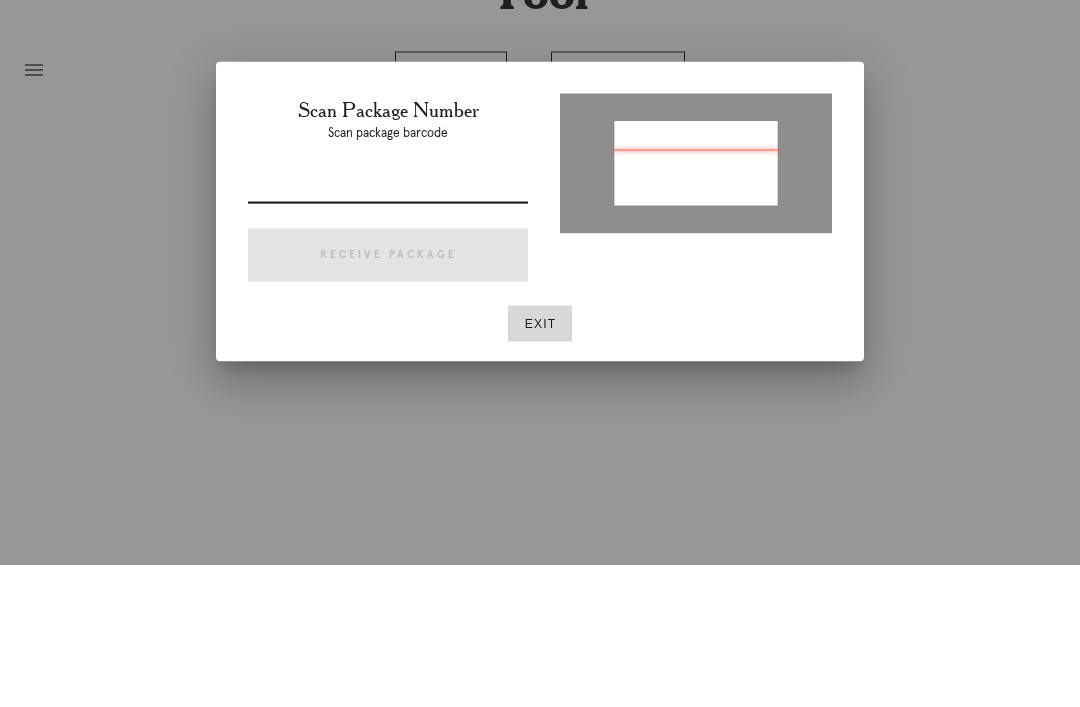 click on "Scan package barcode" at bounding box center (388, 276) 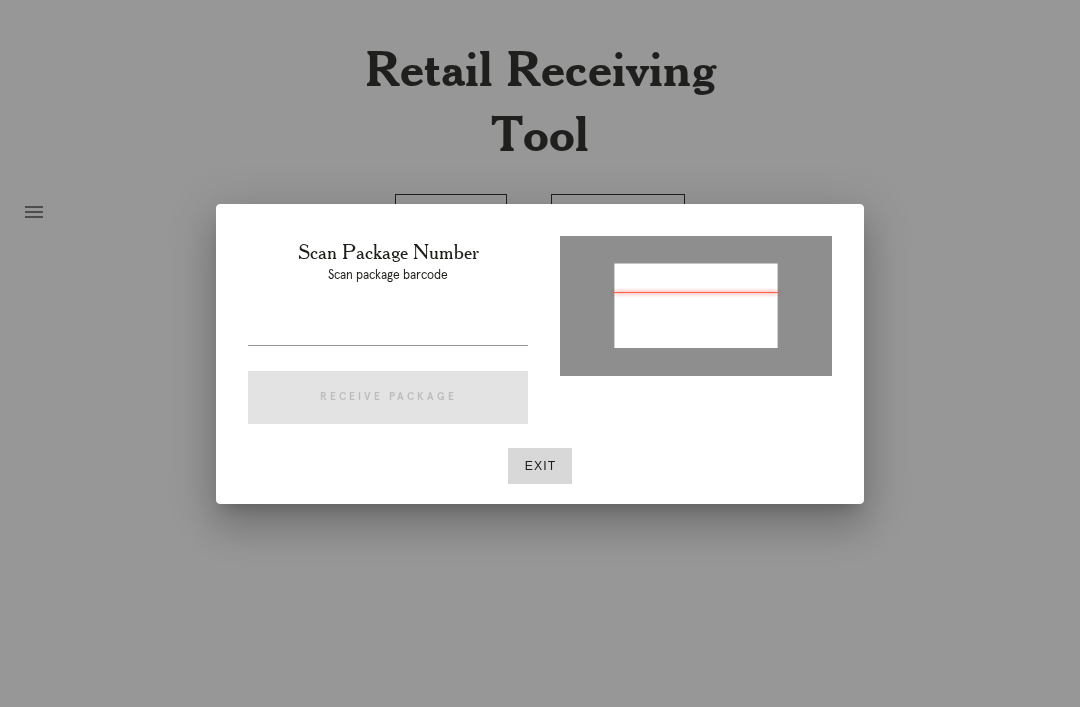 click at bounding box center (388, 329) 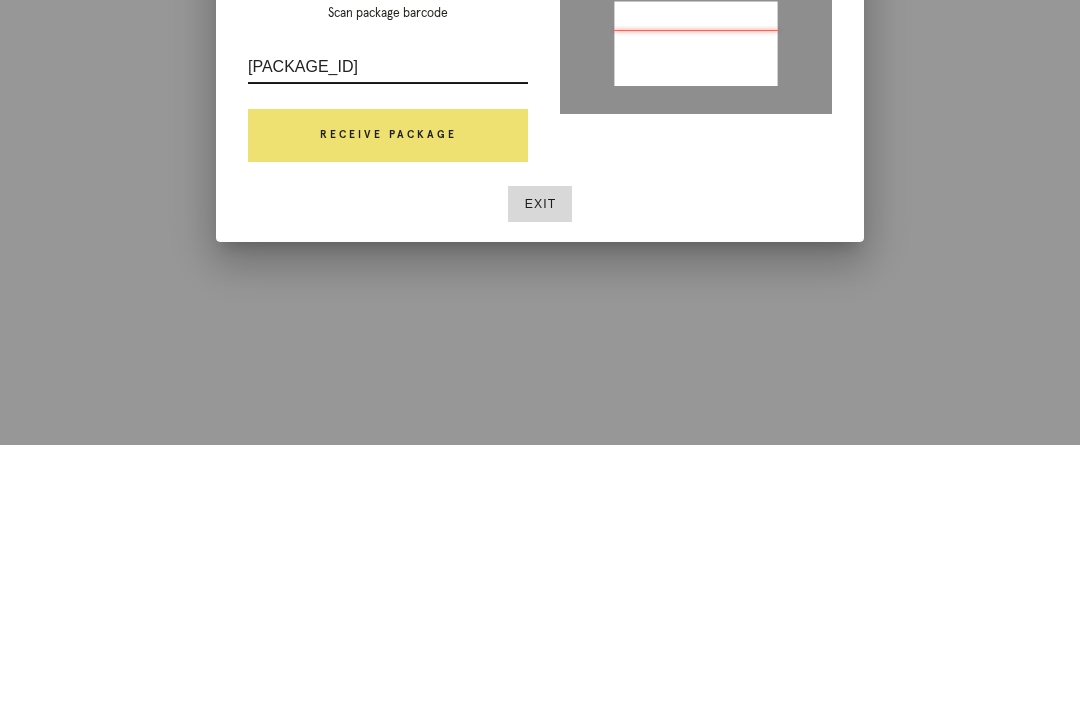 click on "09215314026368" at bounding box center [388, 329] 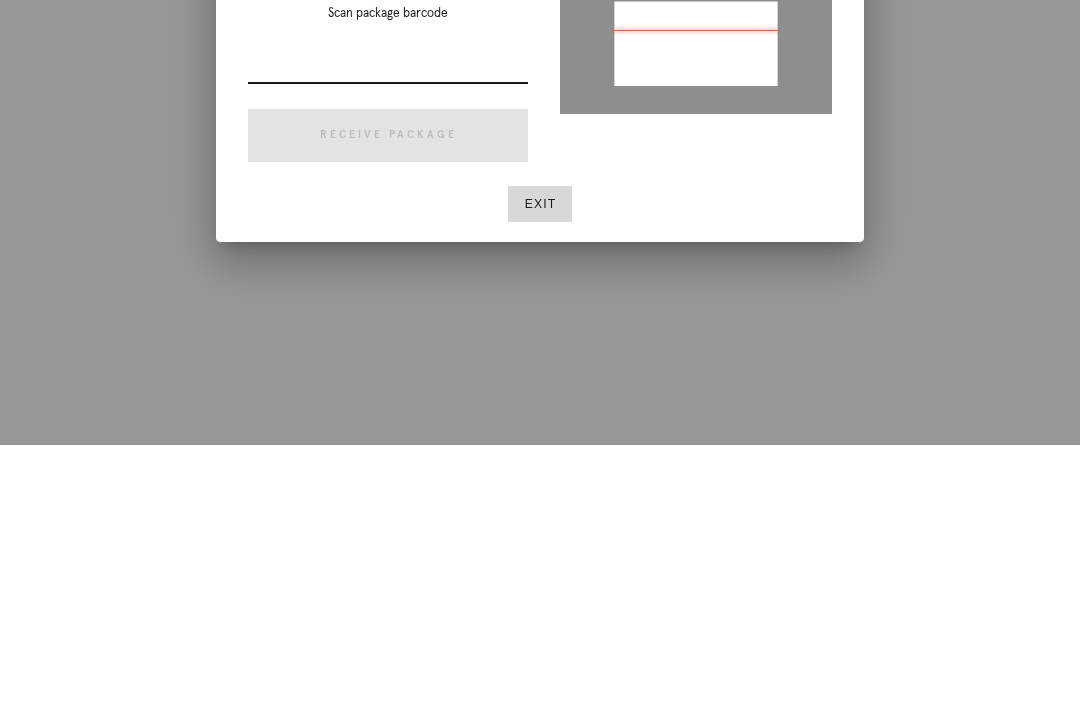 type 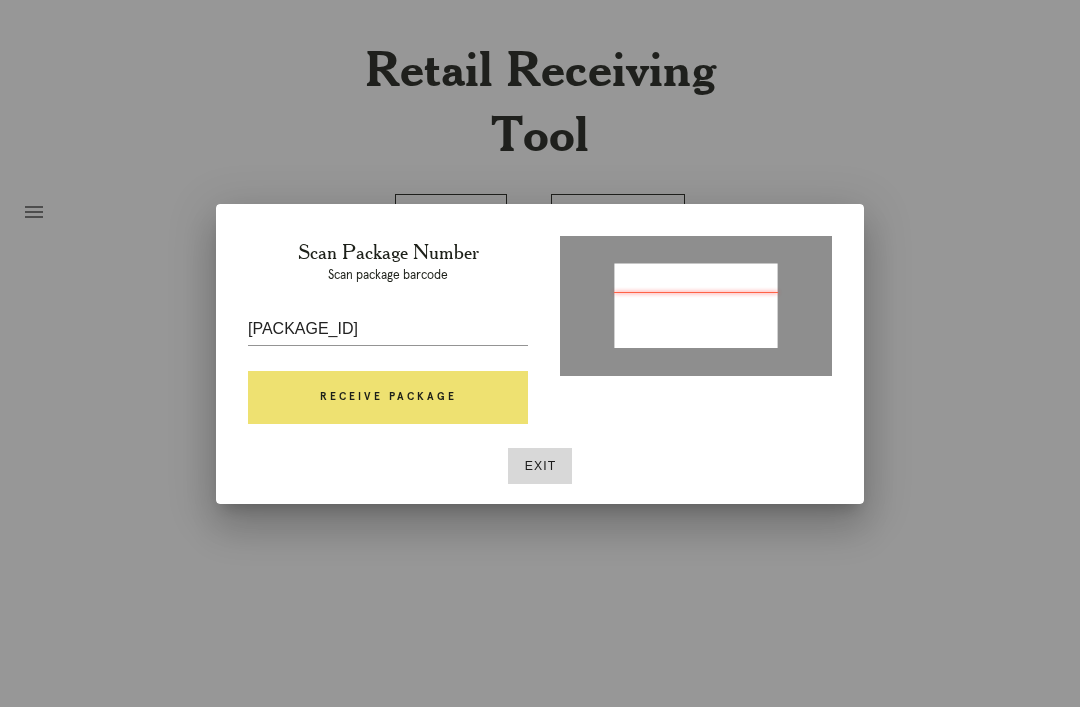 click on "Scan Package Number   Scan package barcode   09215314026368   Receive Package" at bounding box center (388, 336) 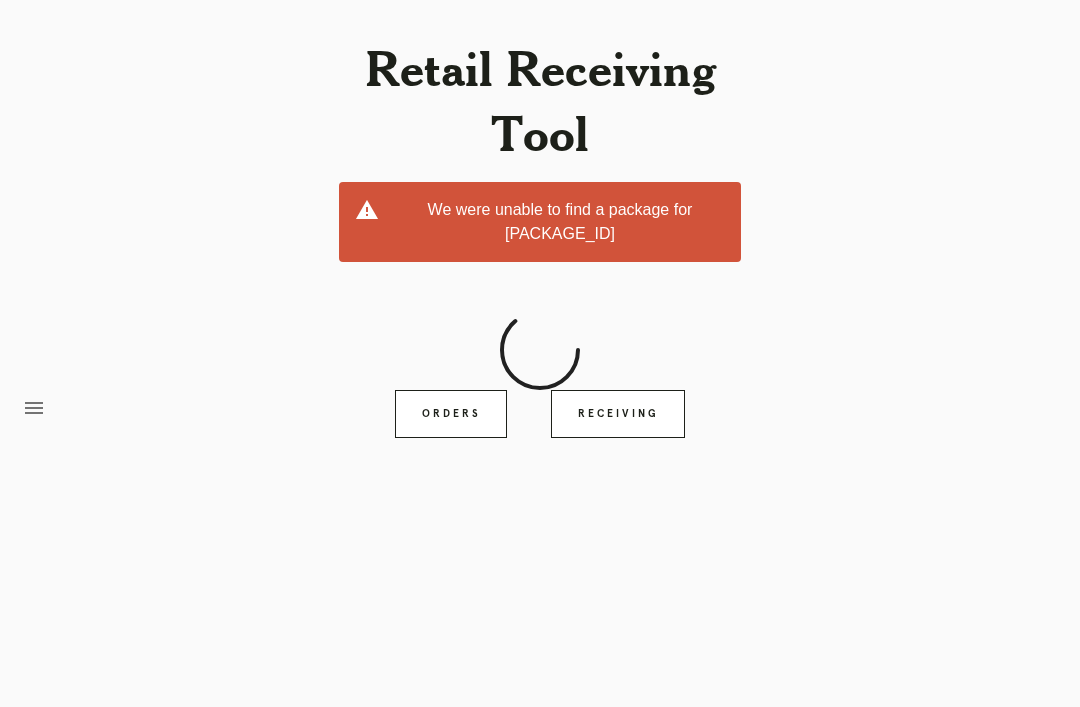 click on "Orders" at bounding box center (451, 414) 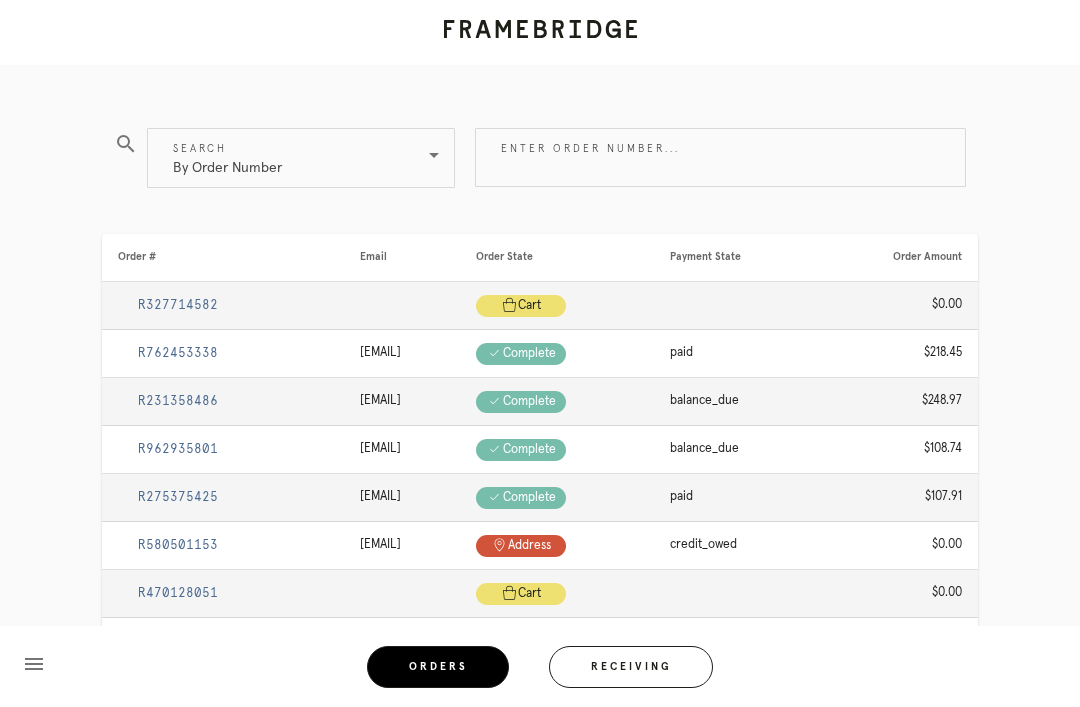 click on "Receiving" at bounding box center (631, 667) 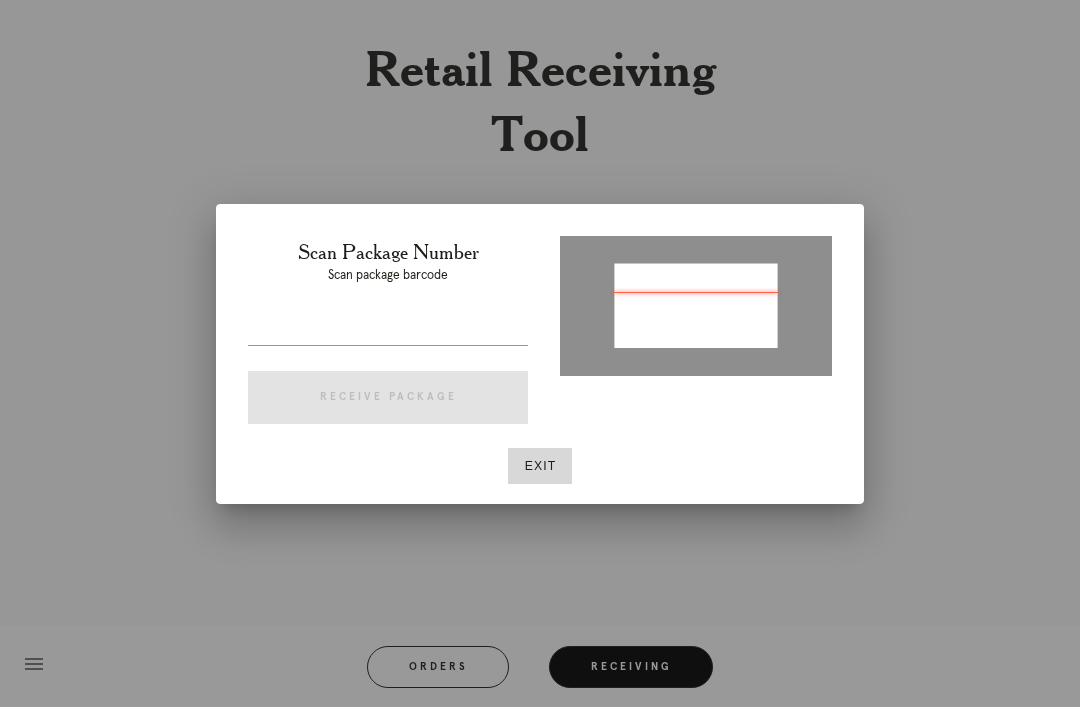 click at bounding box center [388, 360] 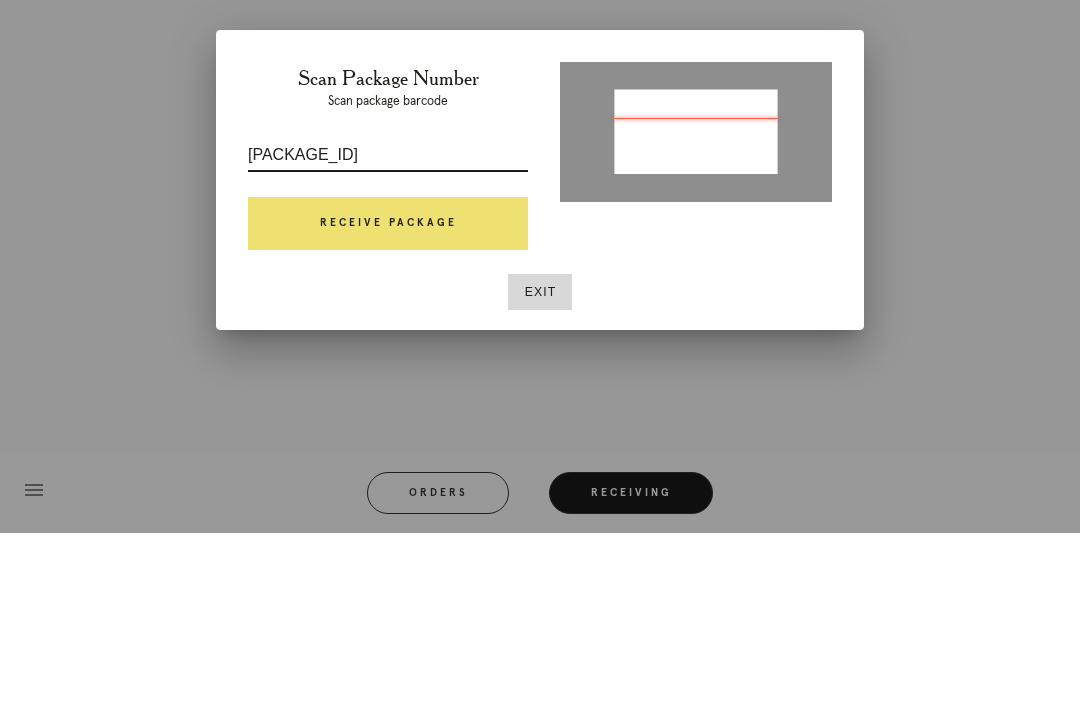 type on "P656861447509805" 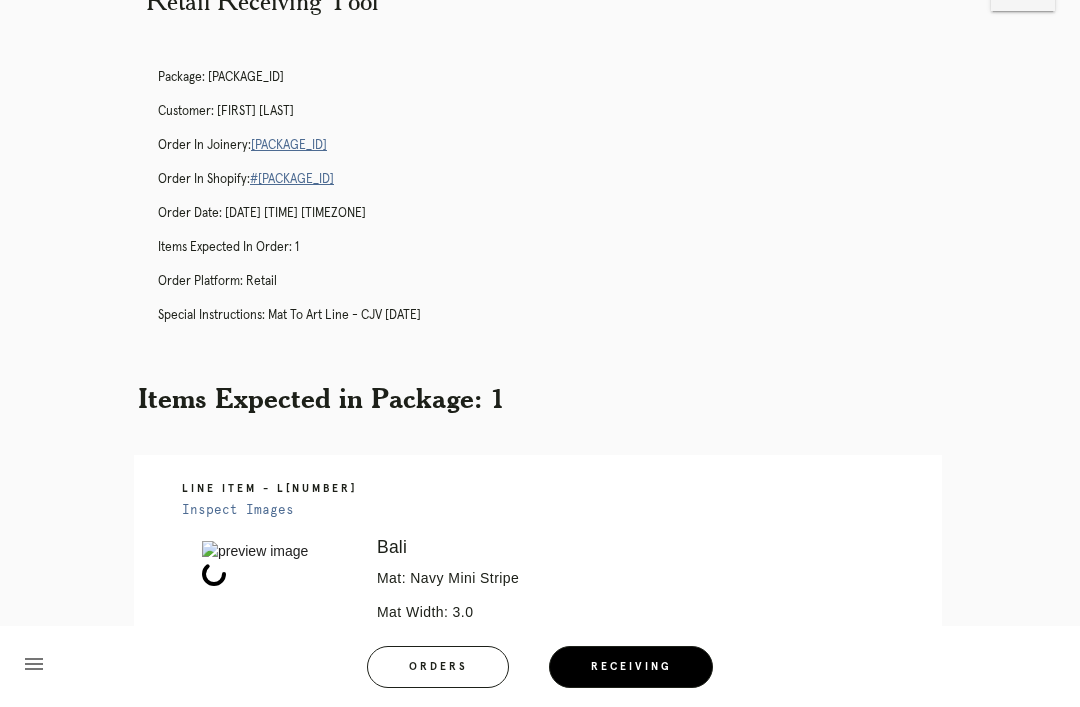 click on "R655521313" at bounding box center (289, 145) 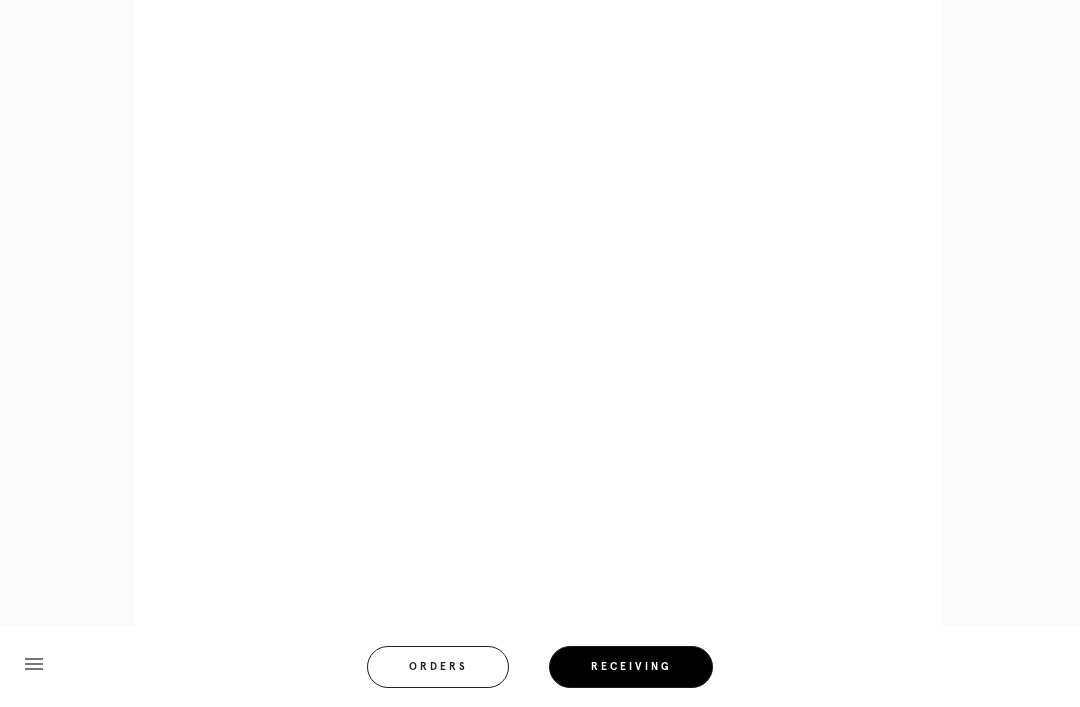 scroll, scrollTop: 1046, scrollLeft: 0, axis: vertical 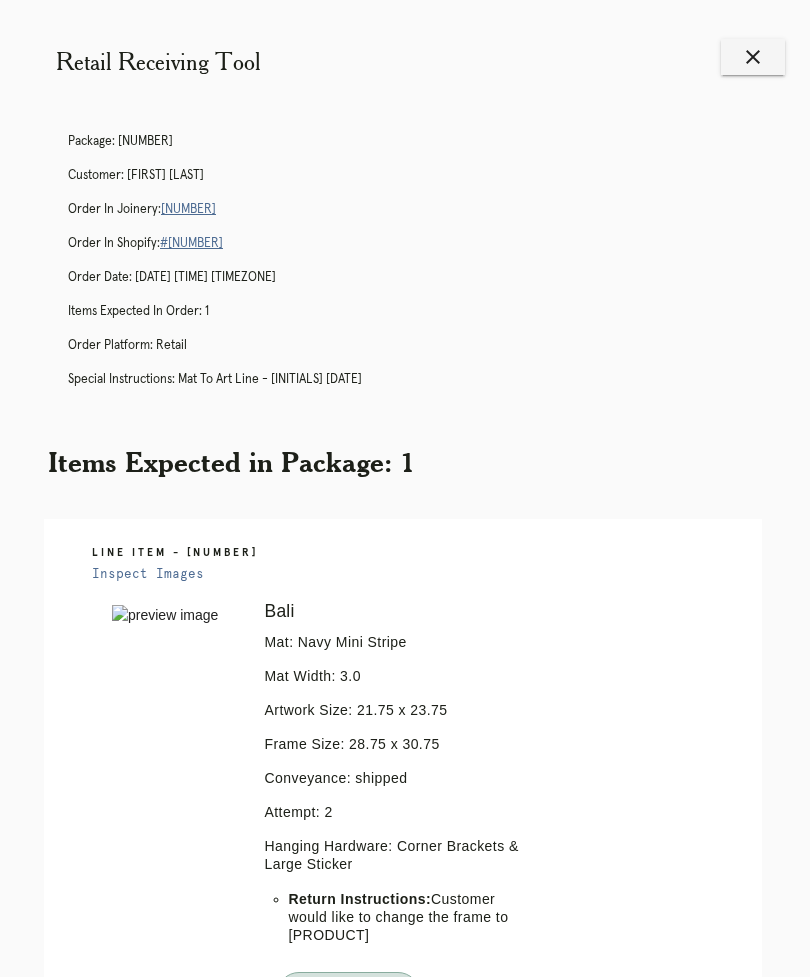 click on "close" at bounding box center [753, 57] 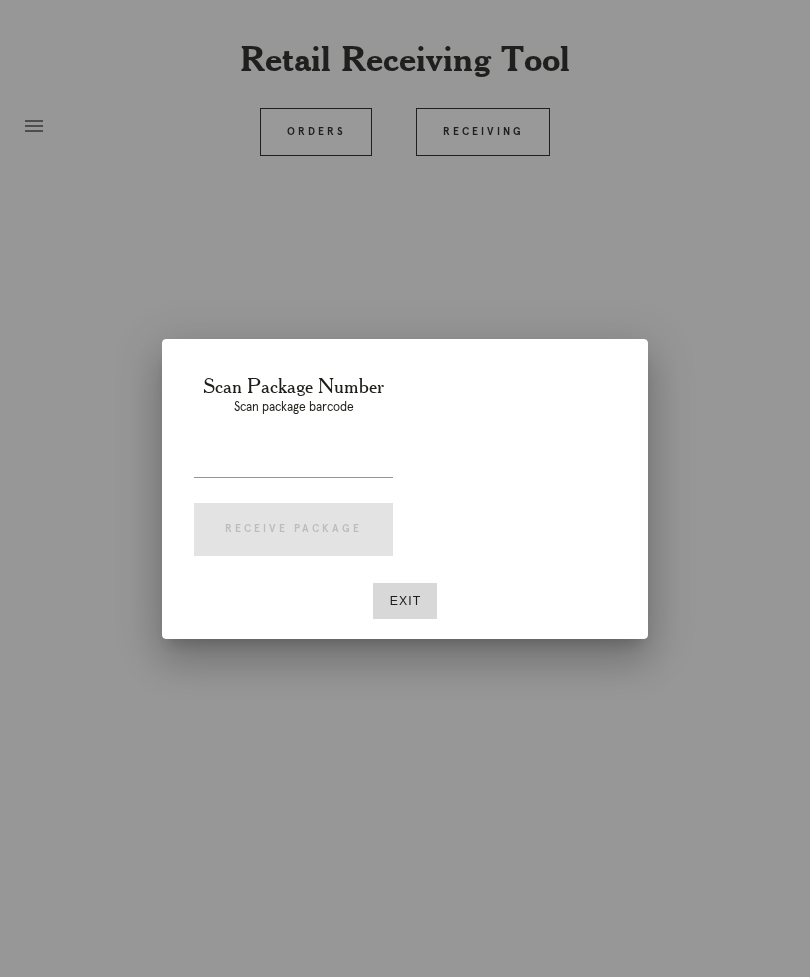 scroll, scrollTop: 0, scrollLeft: 0, axis: both 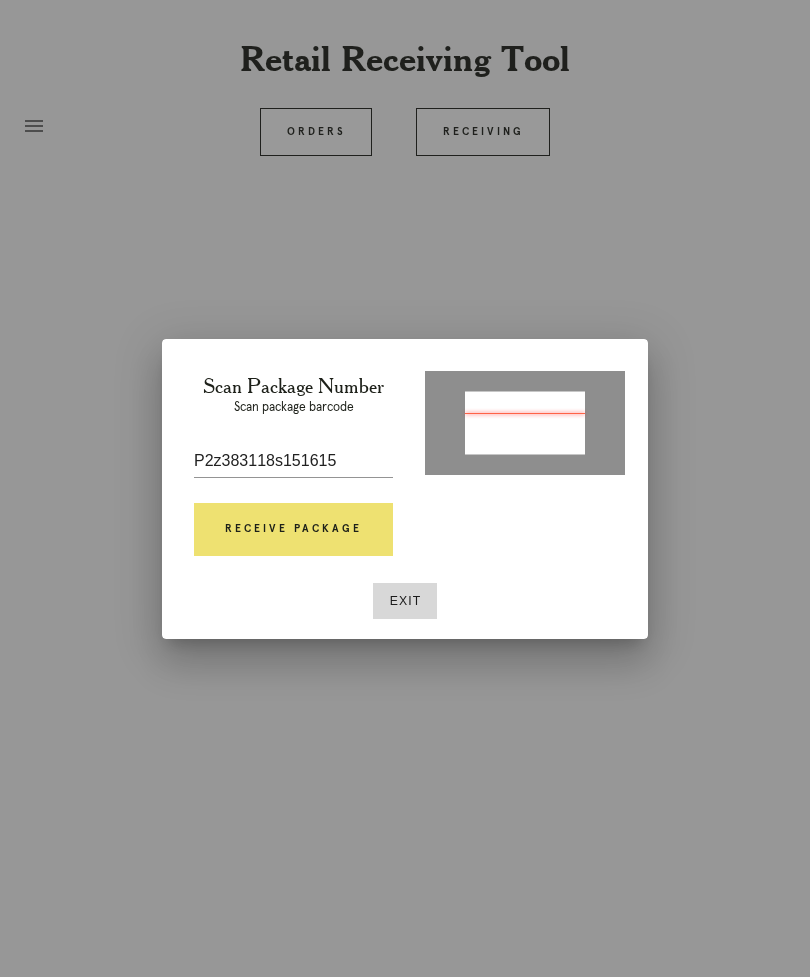 click on "Receive Package" at bounding box center (293, 530) 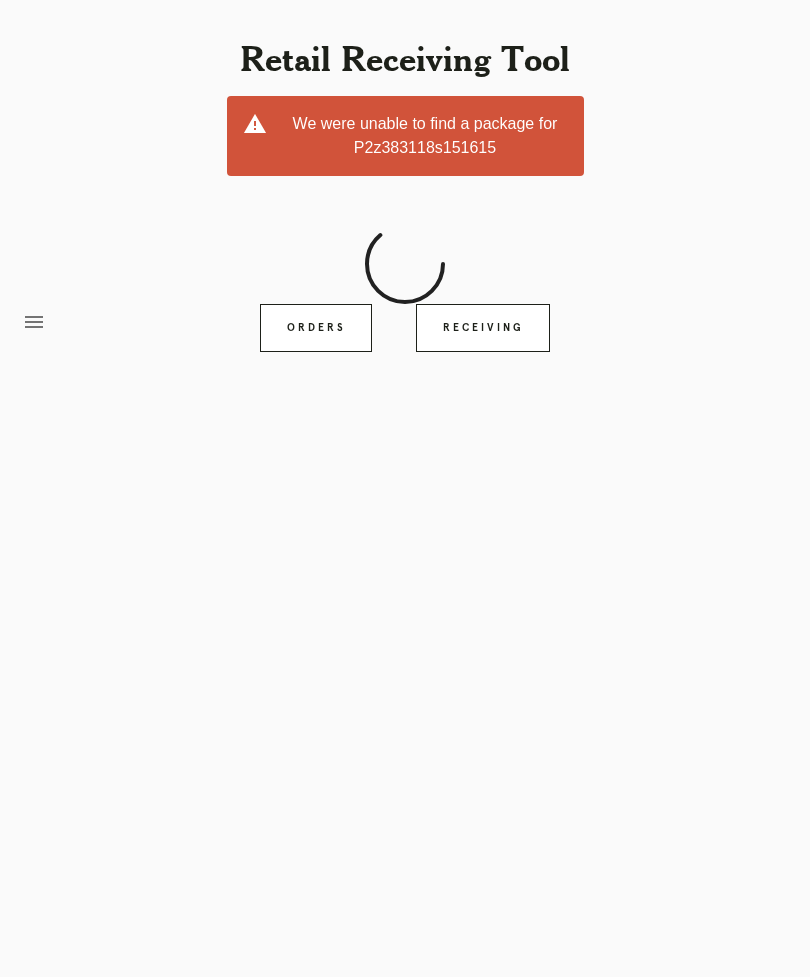 click on "Receiving" at bounding box center (483, 328) 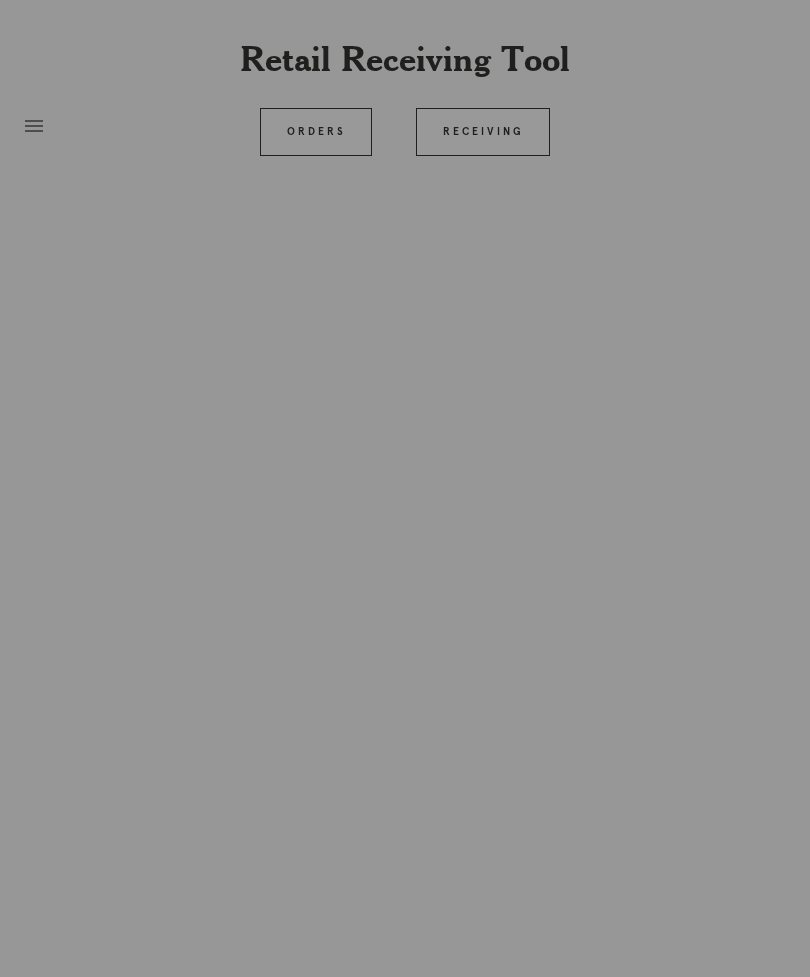 click at bounding box center (405, 488) 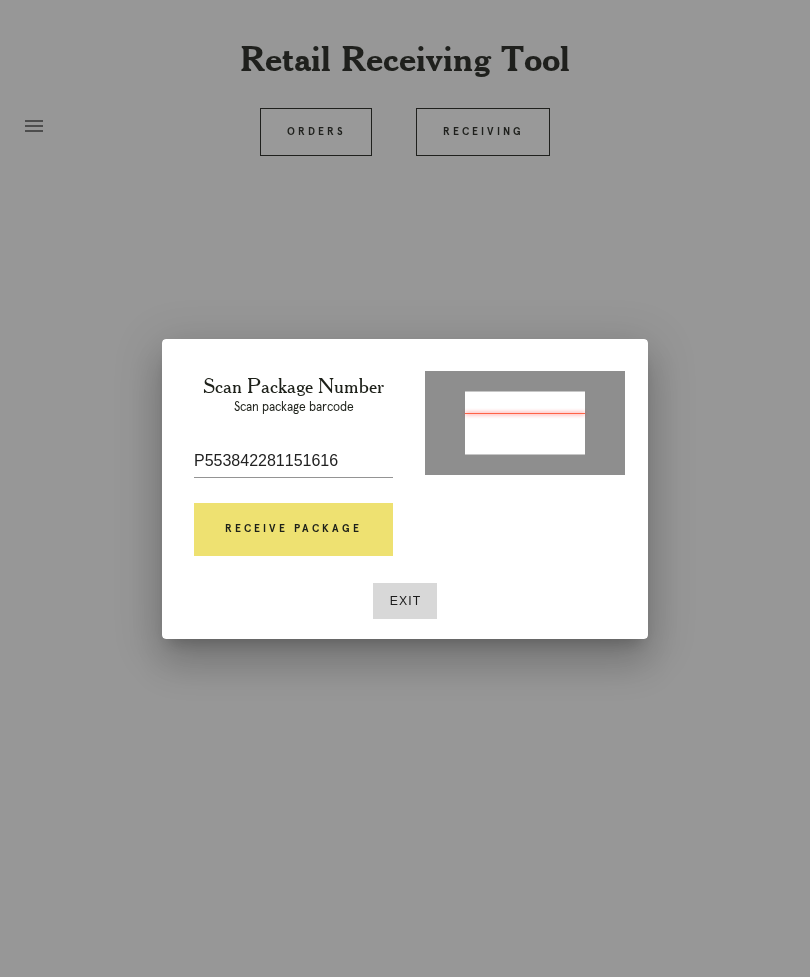 click on "Receive Package" at bounding box center [293, 530] 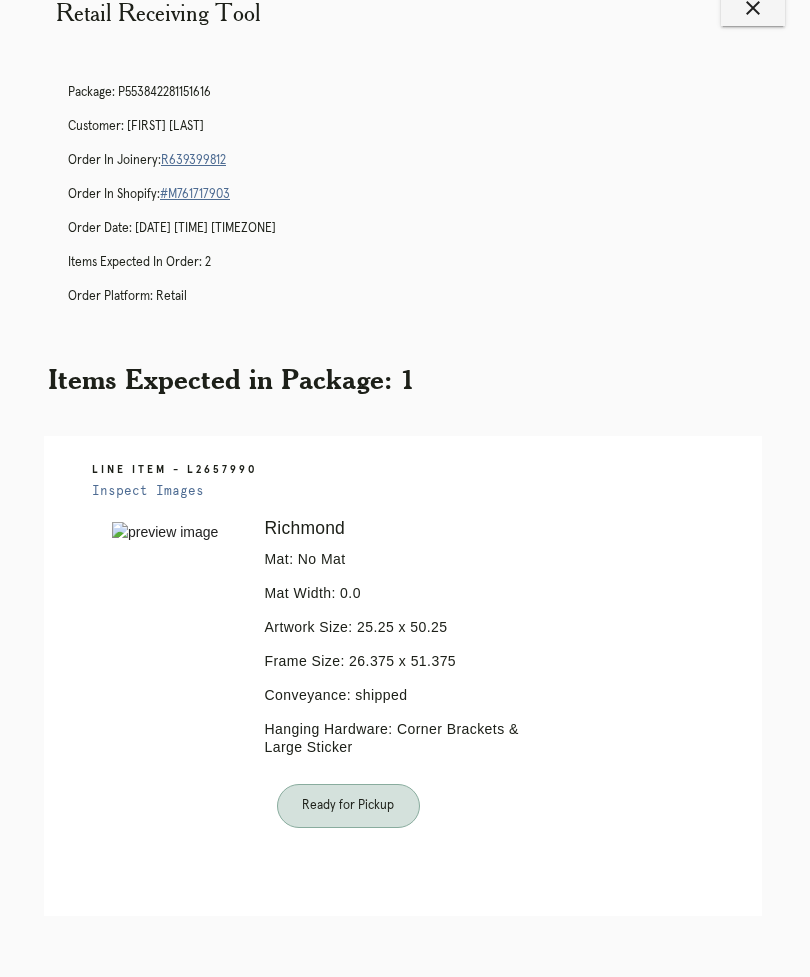 scroll, scrollTop: 0, scrollLeft: 0, axis: both 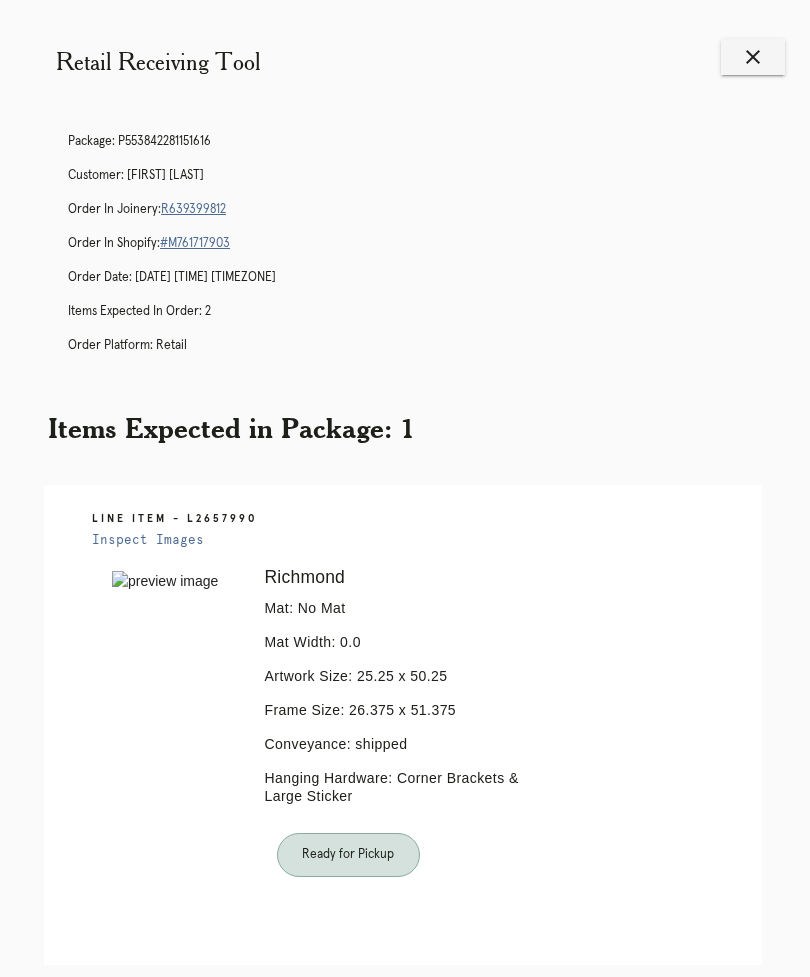 click on "Receiving" at bounding box center [483, 1093] 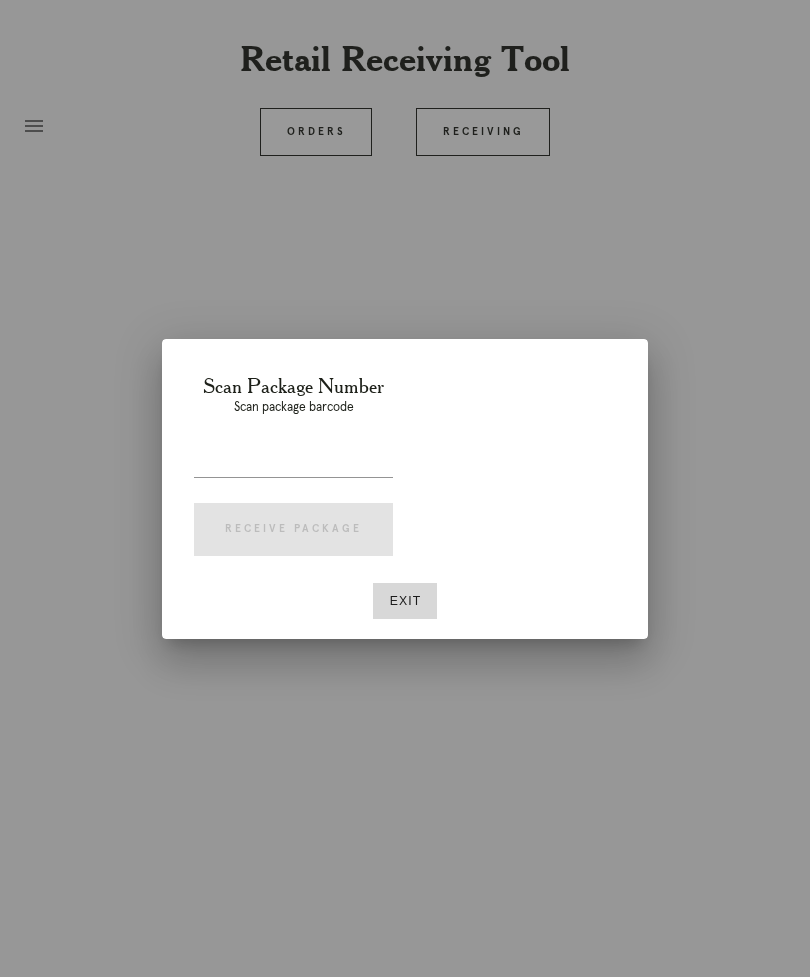 scroll, scrollTop: 0, scrollLeft: 0, axis: both 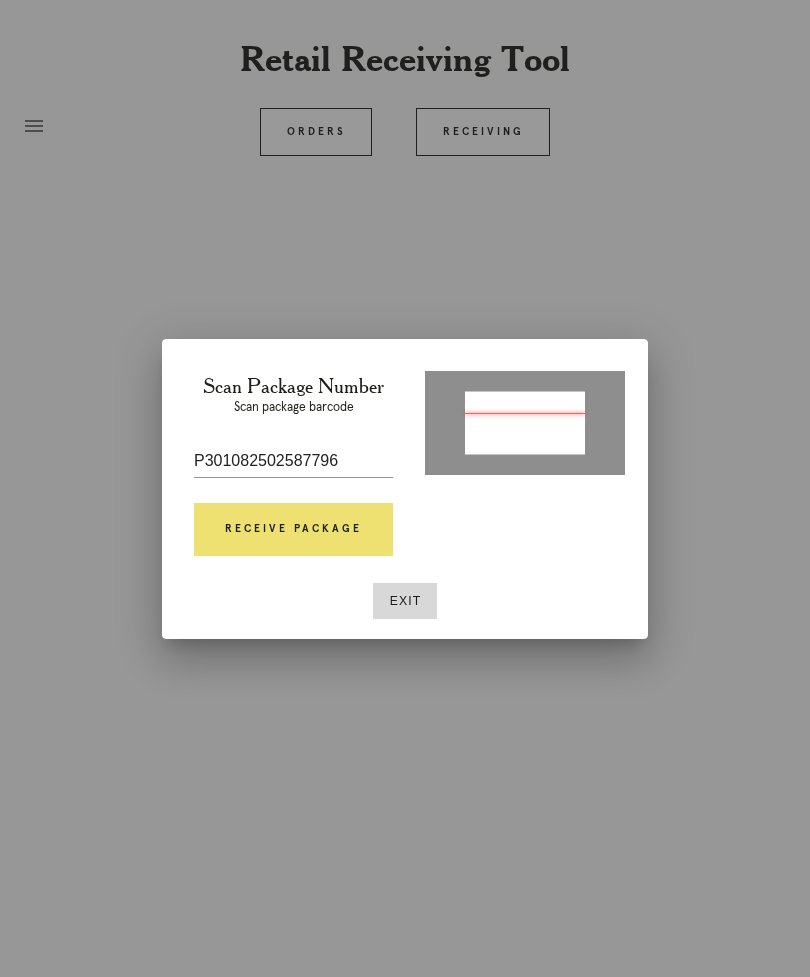 click on "Receive Package" at bounding box center (293, 530) 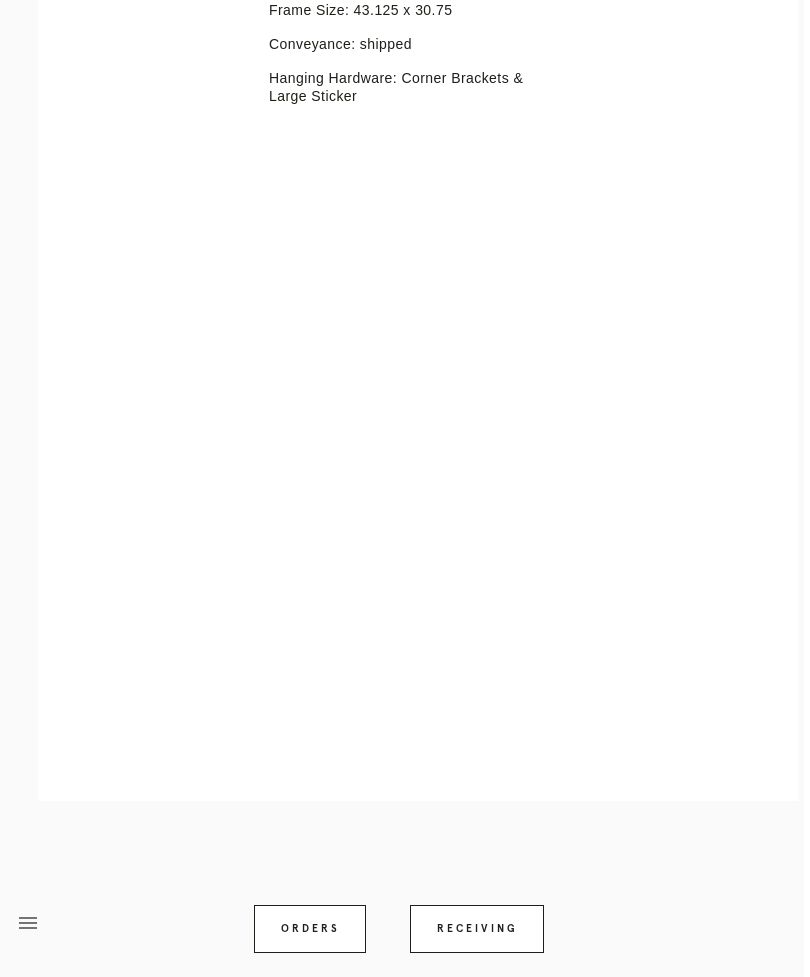 scroll, scrollTop: 588, scrollLeft: 6, axis: both 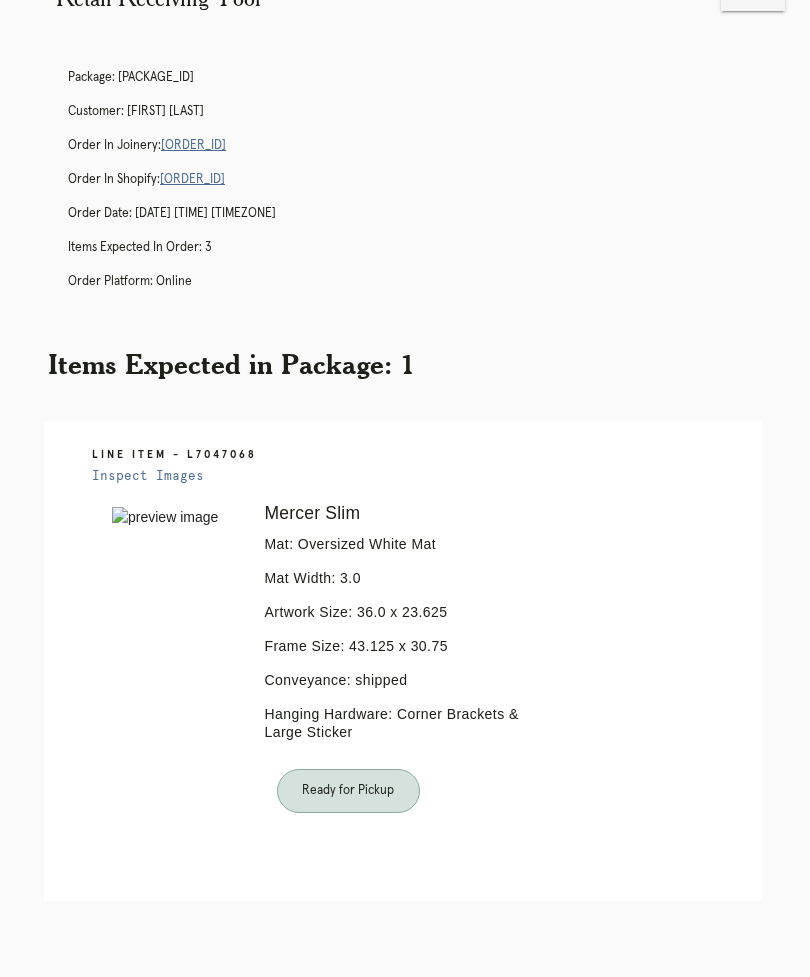click on "Order in Shopify:
[ORDER_ID]
Order Date:
[DATE]  [TIME] [TIMEZONE]
Line Item - L7047068
Error retreiving frame spec #[NUMBER]
Mercer Slim
Mat: Oversized White Mat
Mat Width: [NUMBER]
Artwork Size:
[NUMBER]
x
[NUMBER]
Frame Size:
[NUMBER]
x
[NUMBER]
Conveyance: shipped
Hanging Hardware: Corner Brackets & Large Sticker
Ready for Pickup
menu
Orders
Receiving
Logged in as:   [EMAIL]   [CITY]" at bounding box center (405, 506) 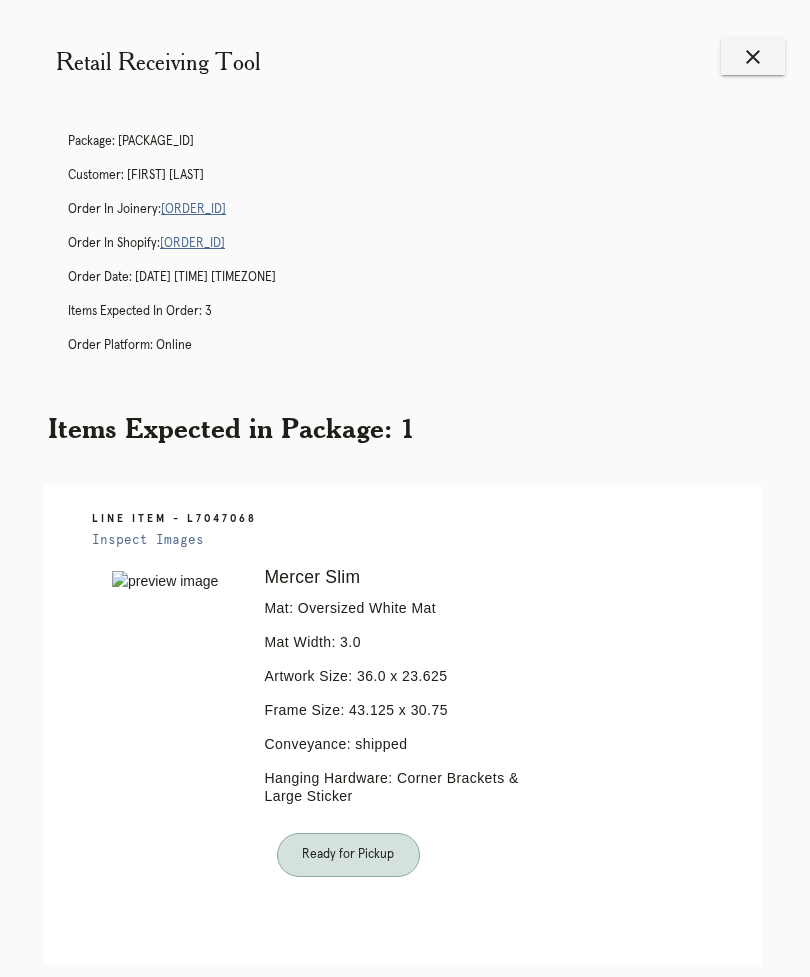 scroll, scrollTop: 116, scrollLeft: 0, axis: vertical 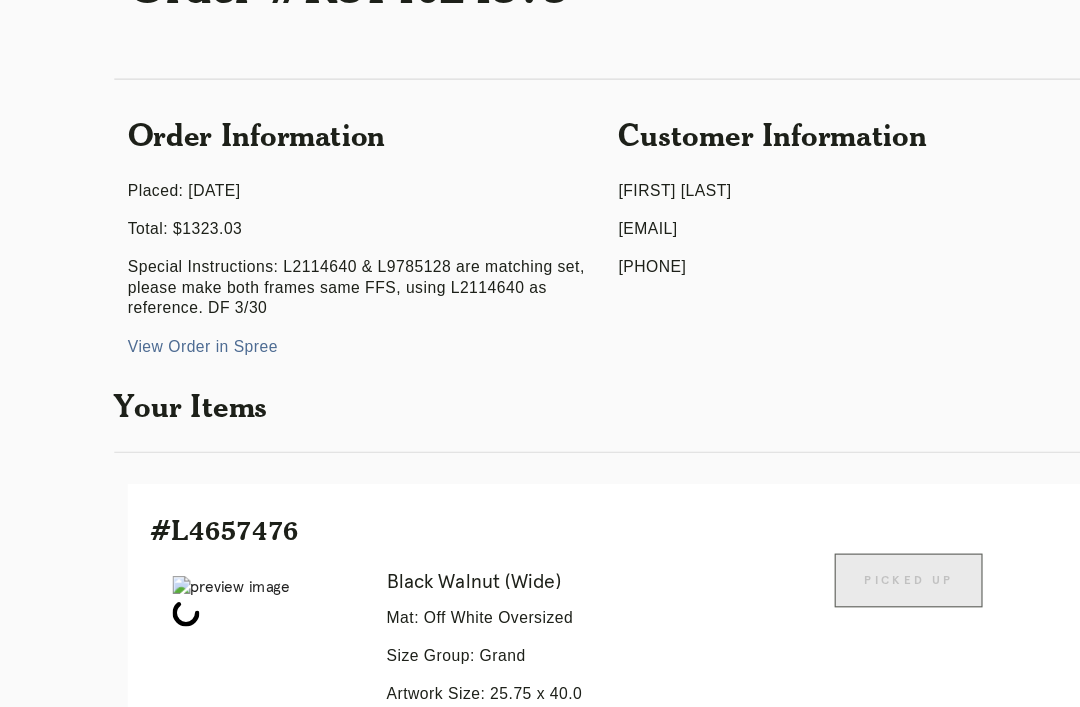 click on "Customer Information" at bounding box center (321, 196) 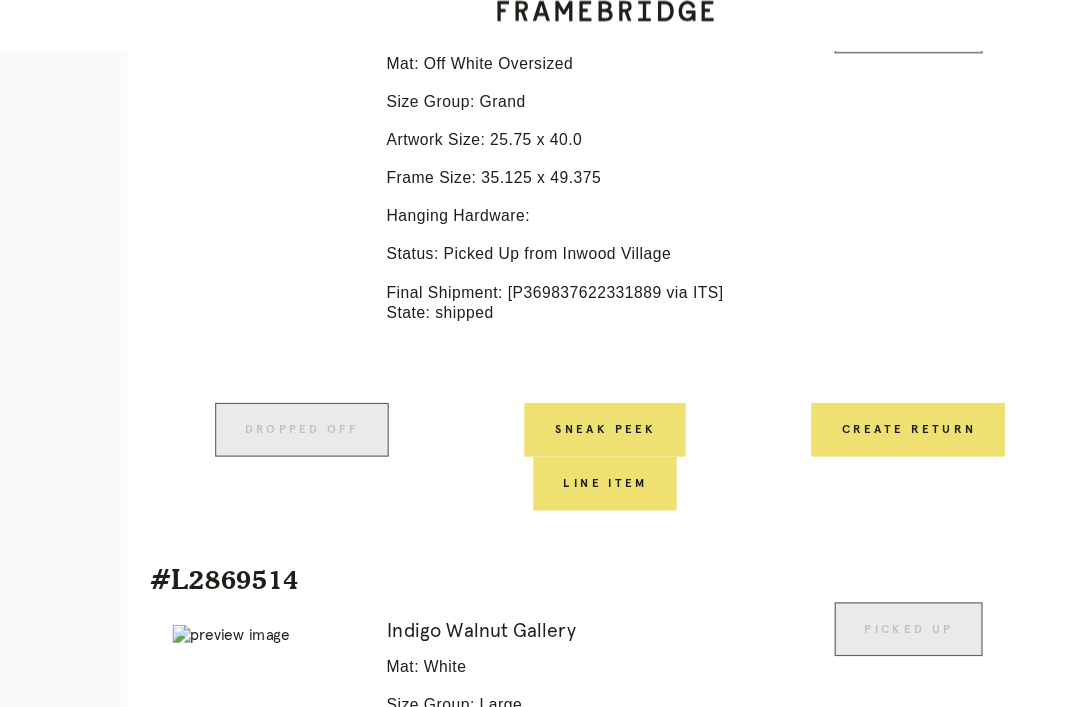 click on "Receiving" at bounding box center [243, 2715] 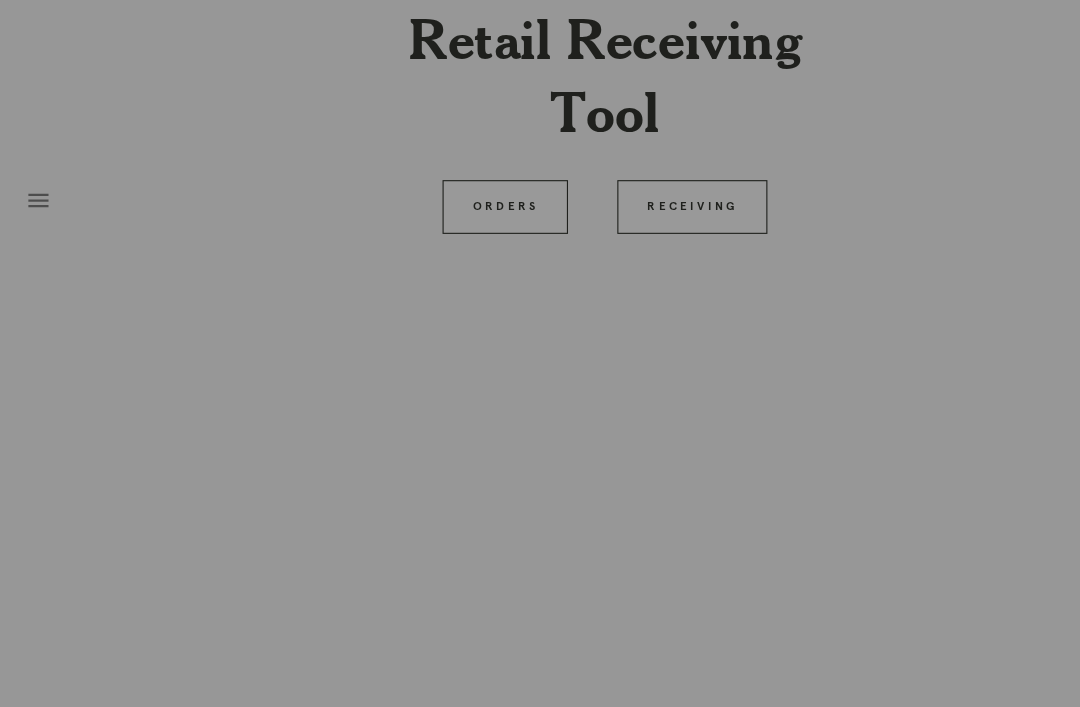 scroll, scrollTop: 64, scrollLeft: 0, axis: vertical 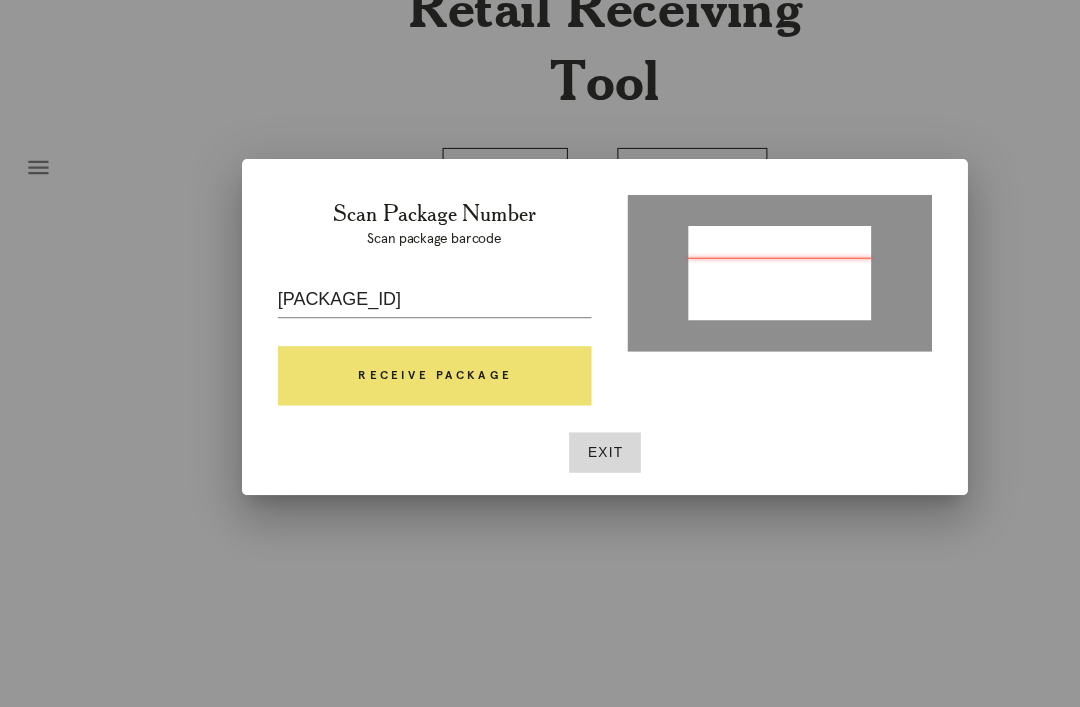 click on "Receive Package" at bounding box center (388, 398) 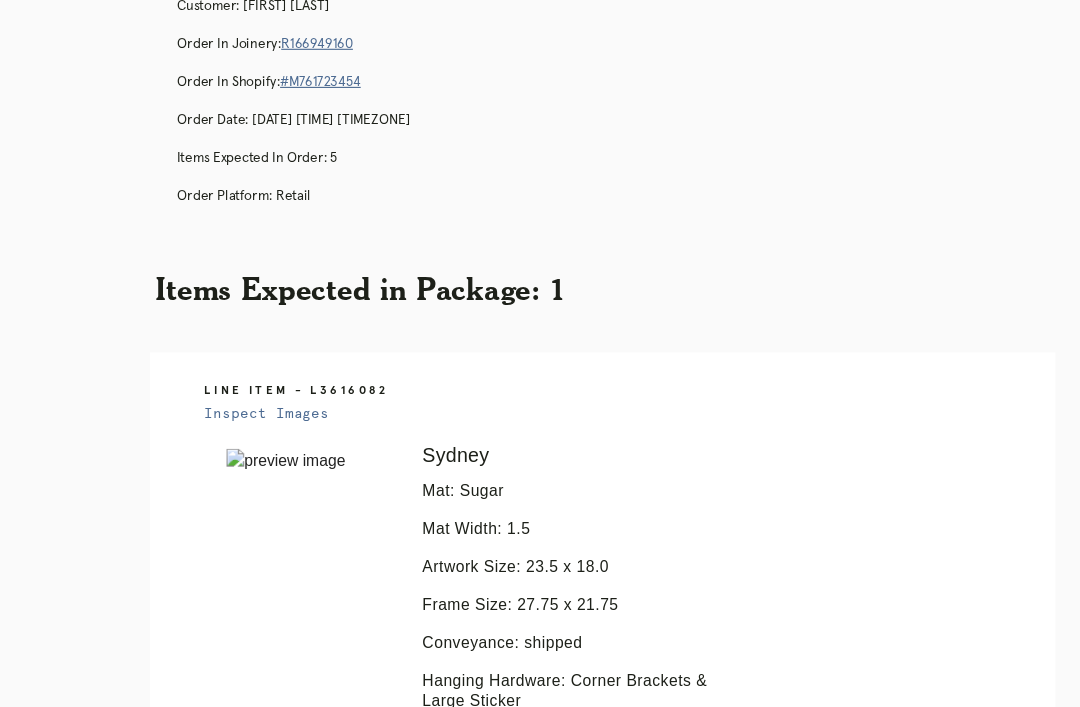 scroll, scrollTop: 0, scrollLeft: 0, axis: both 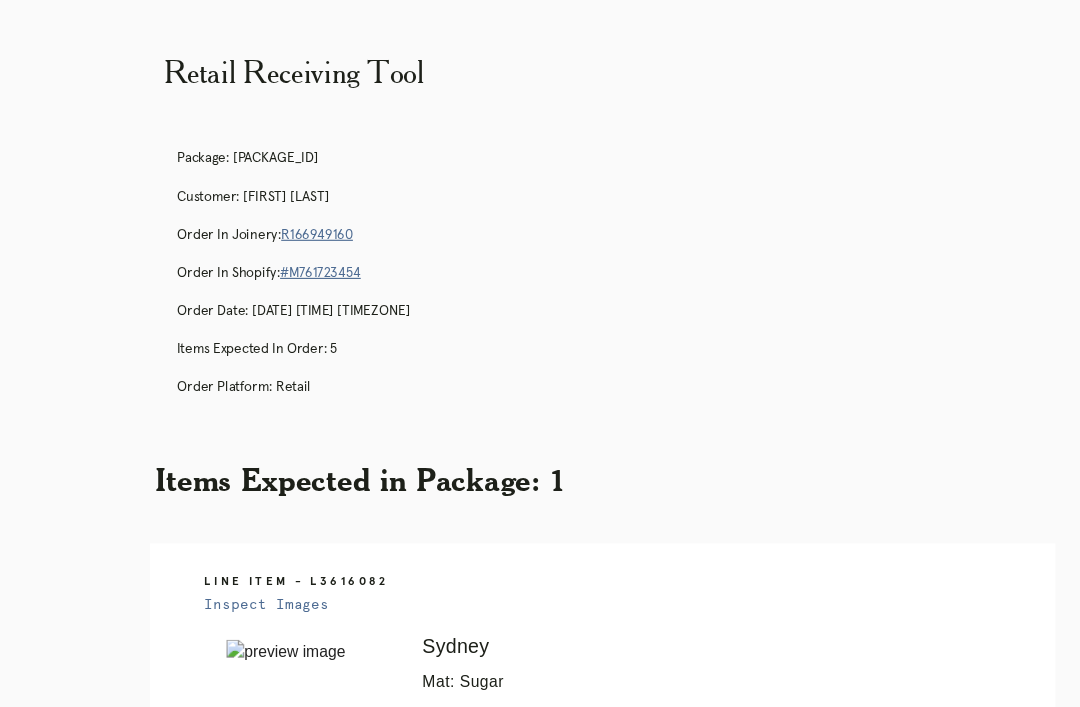 click on "R166949160" at bounding box center (283, 209) 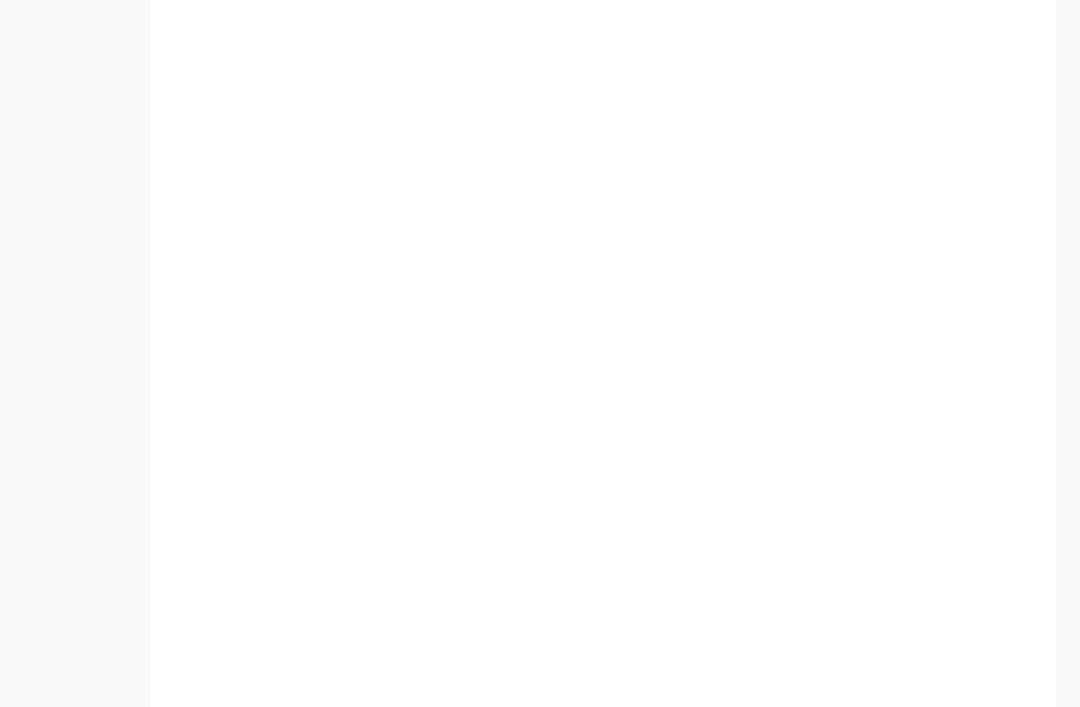 scroll, scrollTop: 922, scrollLeft: 0, axis: vertical 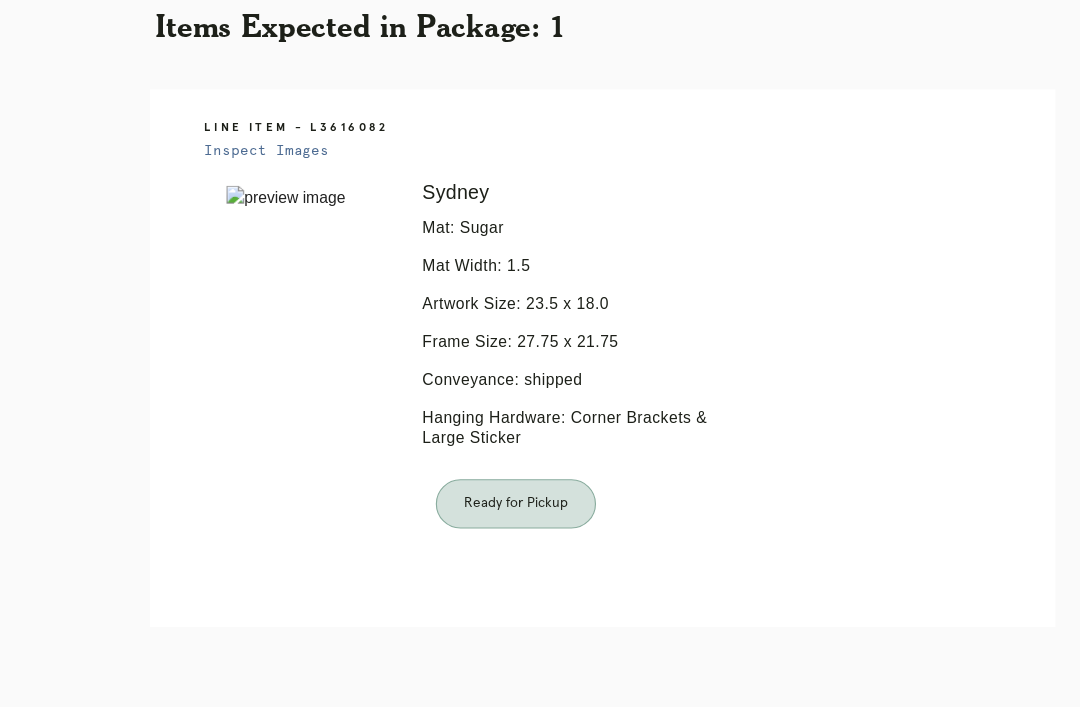 click on "Receiving" at bounding box center [618, 707] 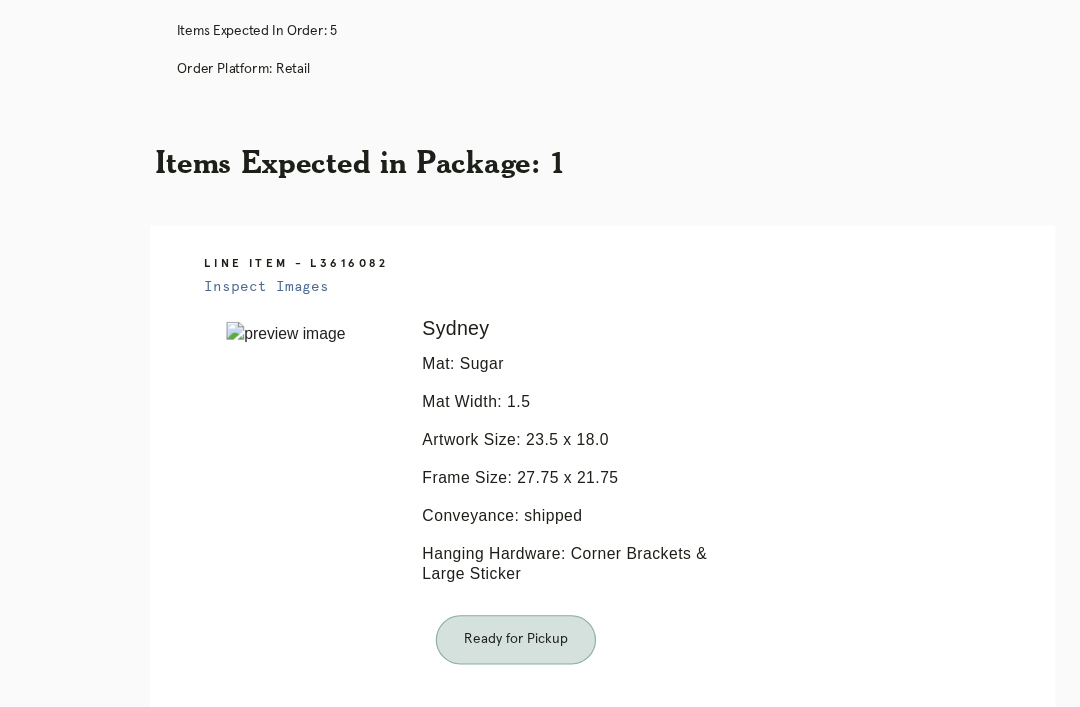 scroll, scrollTop: 0, scrollLeft: 0, axis: both 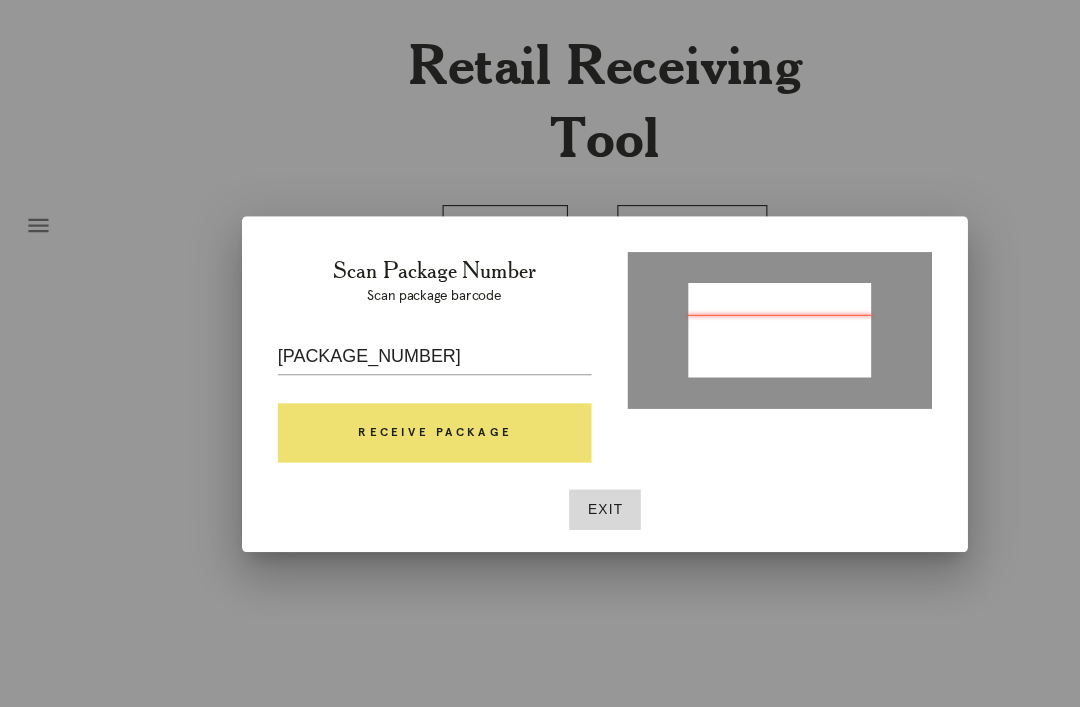 click on "Receive Package" at bounding box center (388, 398) 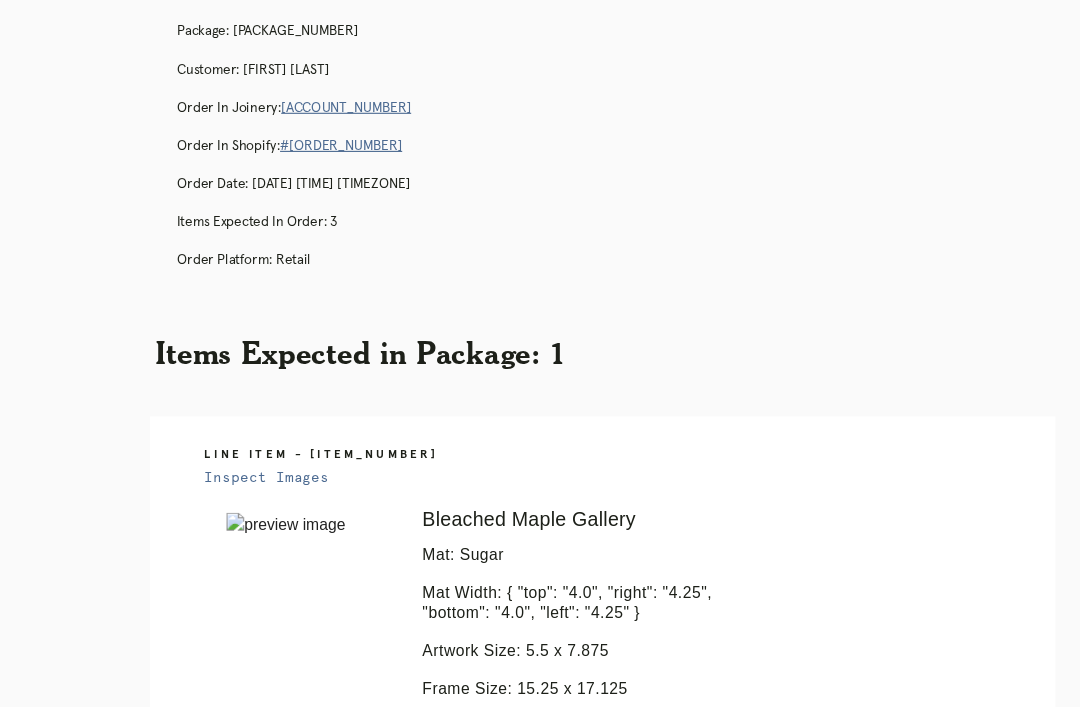 scroll, scrollTop: 0, scrollLeft: 0, axis: both 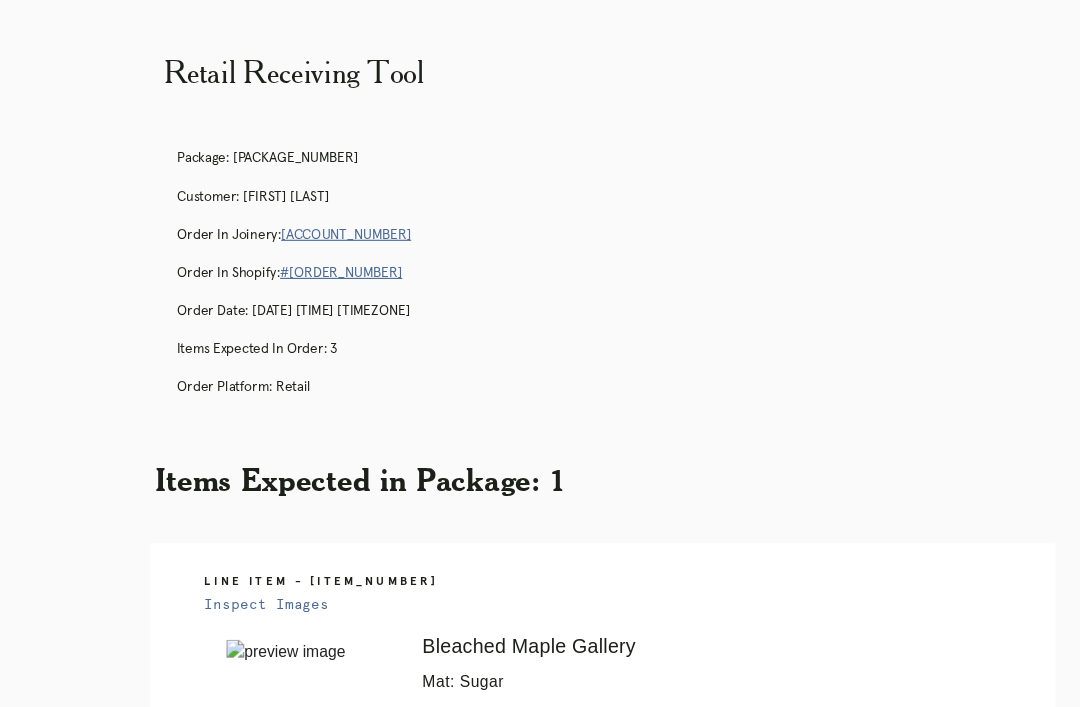 click on "[ORDER_ID]" at bounding box center [309, 209] 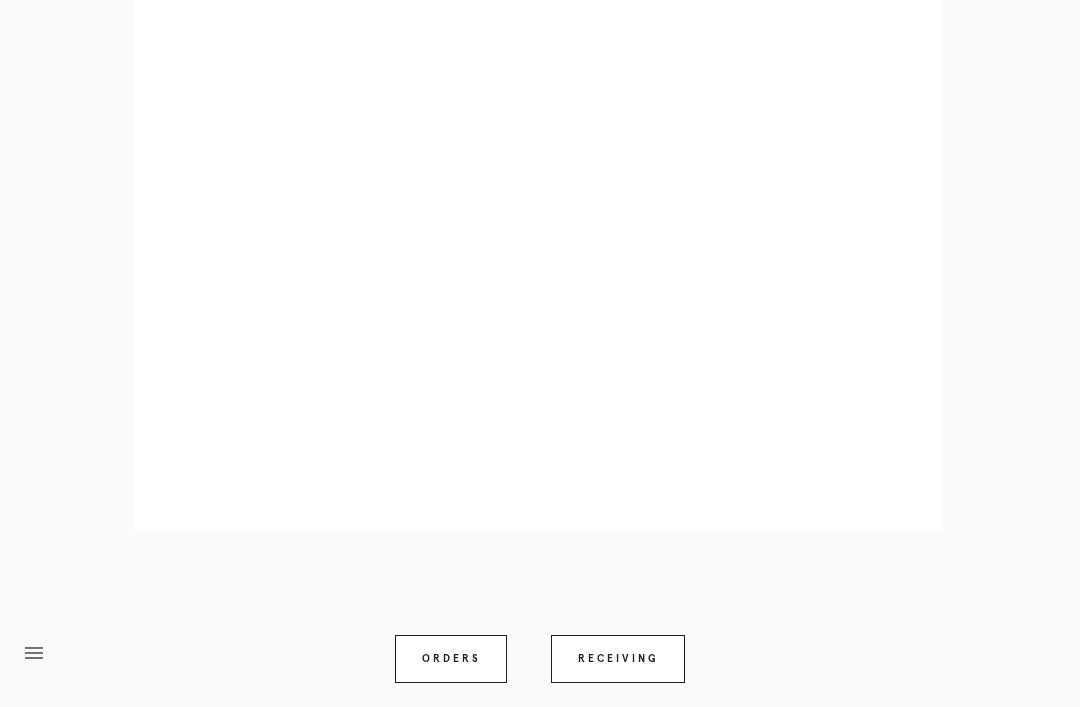 scroll, scrollTop: 1030, scrollLeft: 0, axis: vertical 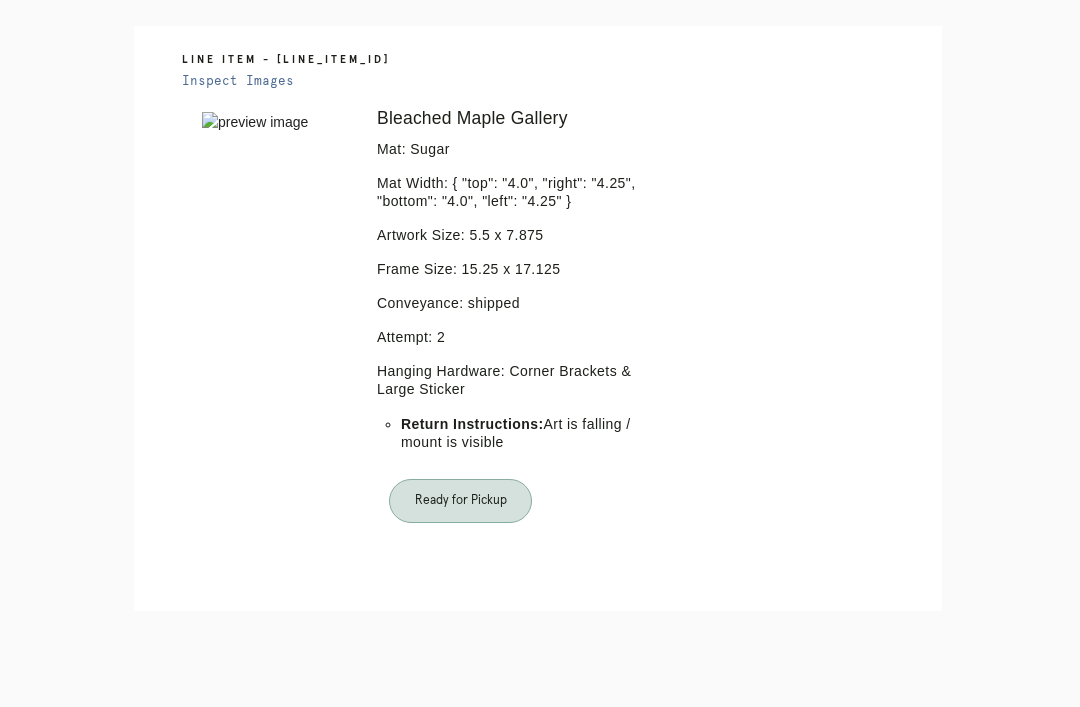 click on "Receiving" at bounding box center [618, 739] 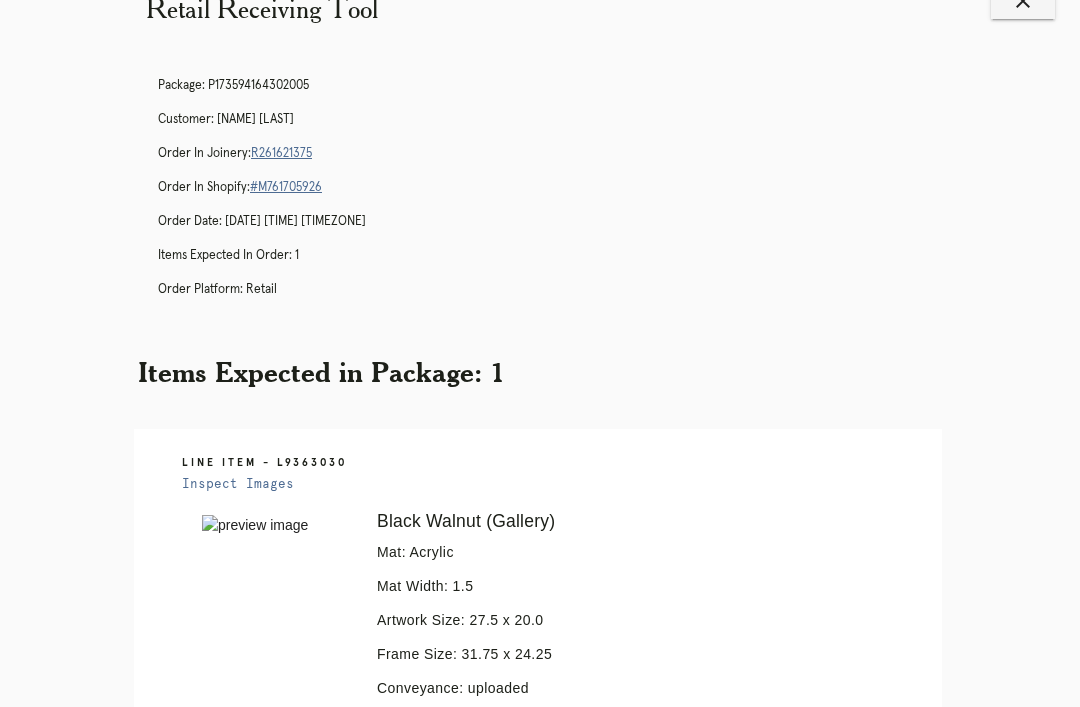 scroll, scrollTop: 55, scrollLeft: 0, axis: vertical 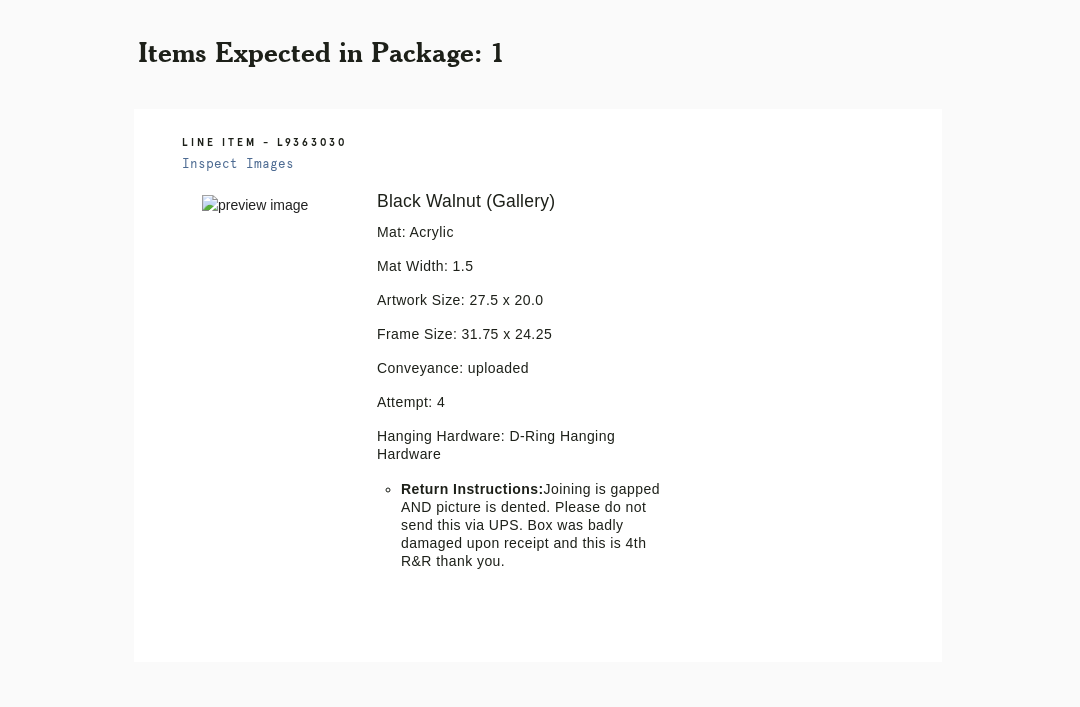 click on "Receiving" at bounding box center (618, 790) 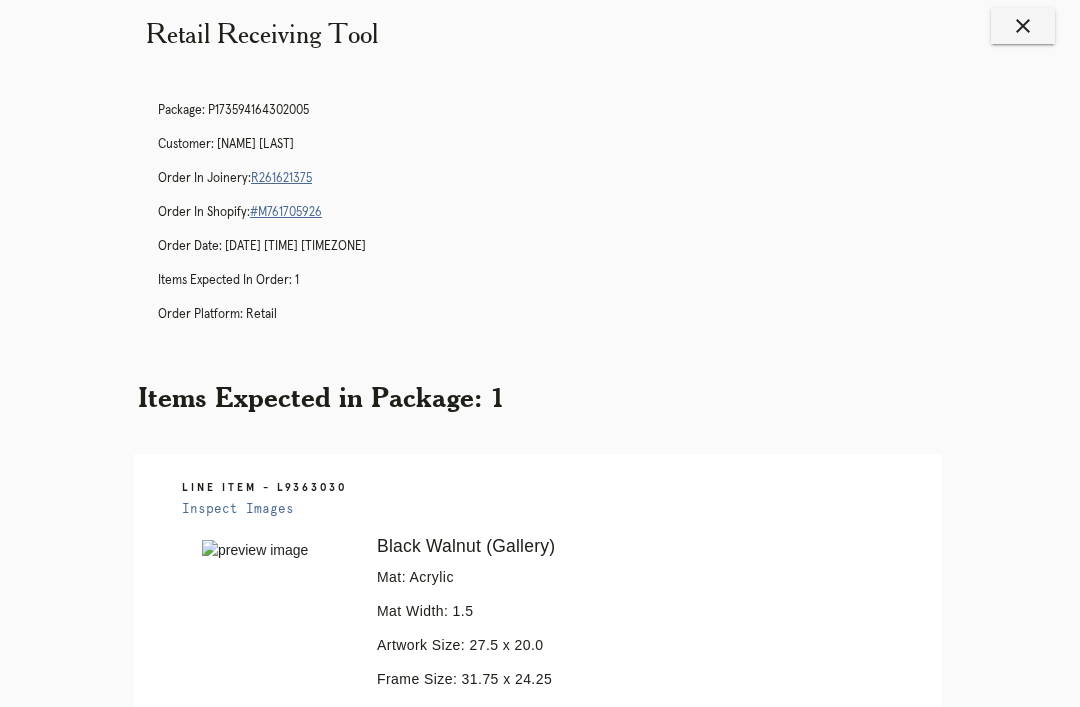 scroll, scrollTop: 0, scrollLeft: 0, axis: both 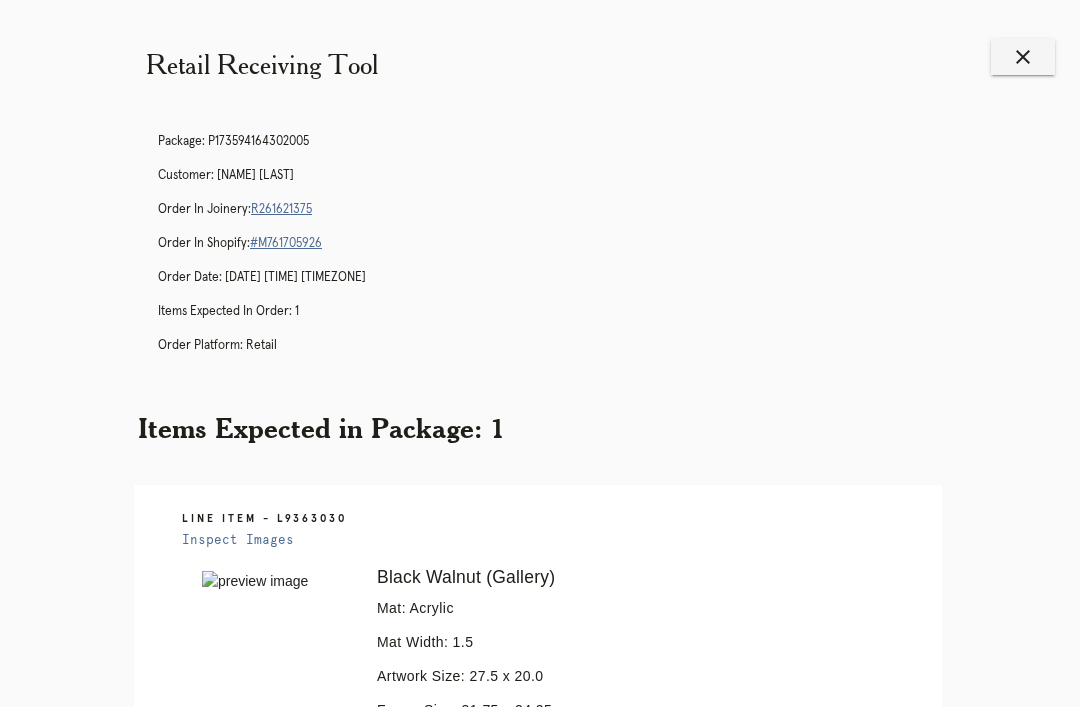click on "close" at bounding box center [1023, 57] 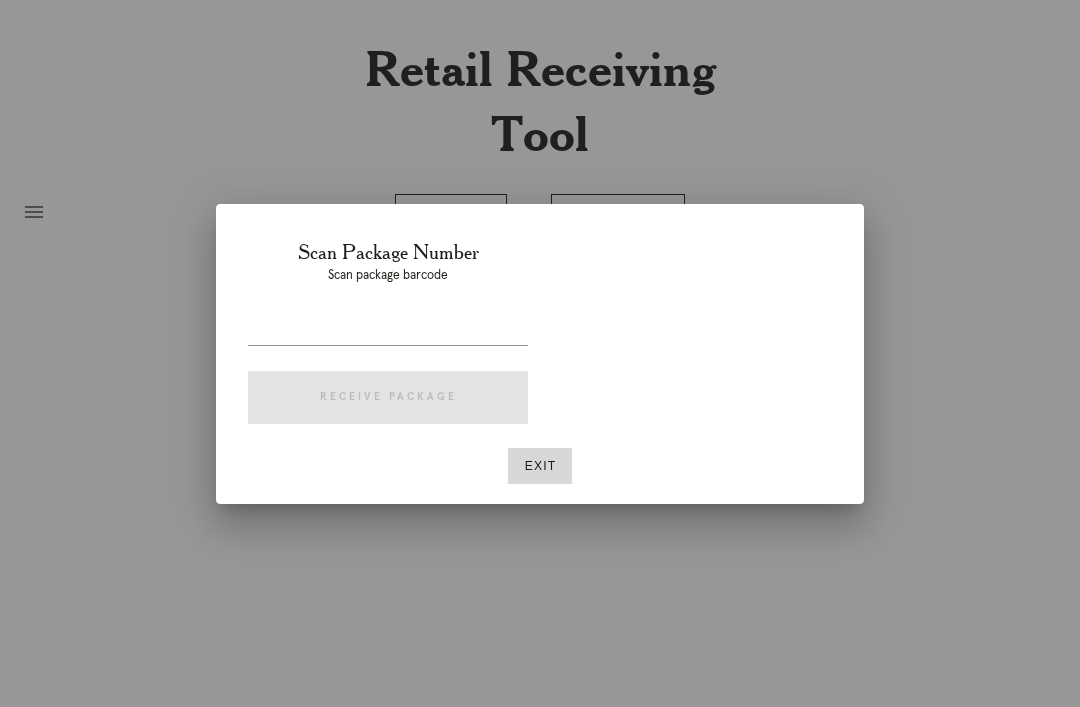scroll, scrollTop: 0, scrollLeft: 0, axis: both 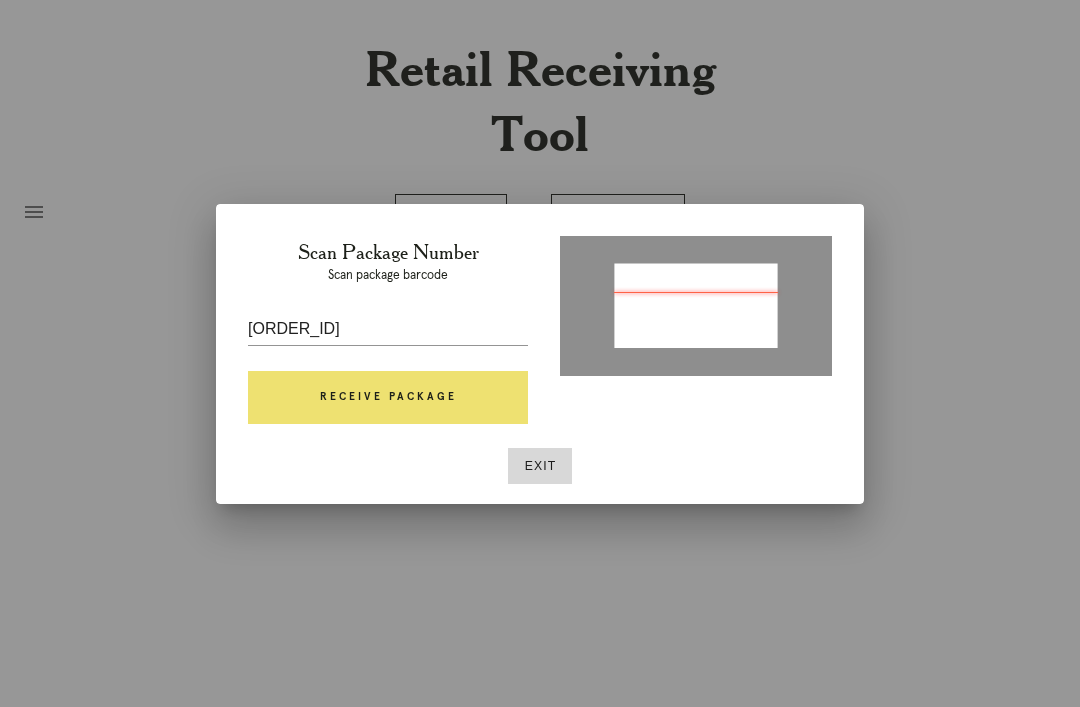 click on "Receive Package" at bounding box center (388, 398) 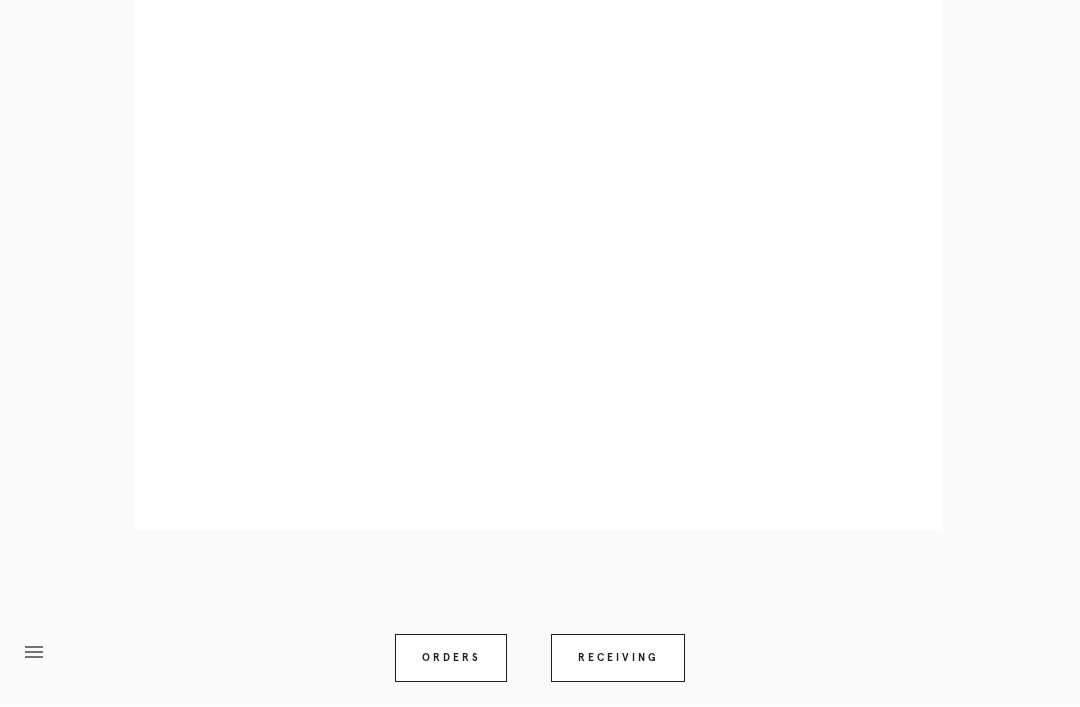 scroll, scrollTop: 1052, scrollLeft: 0, axis: vertical 